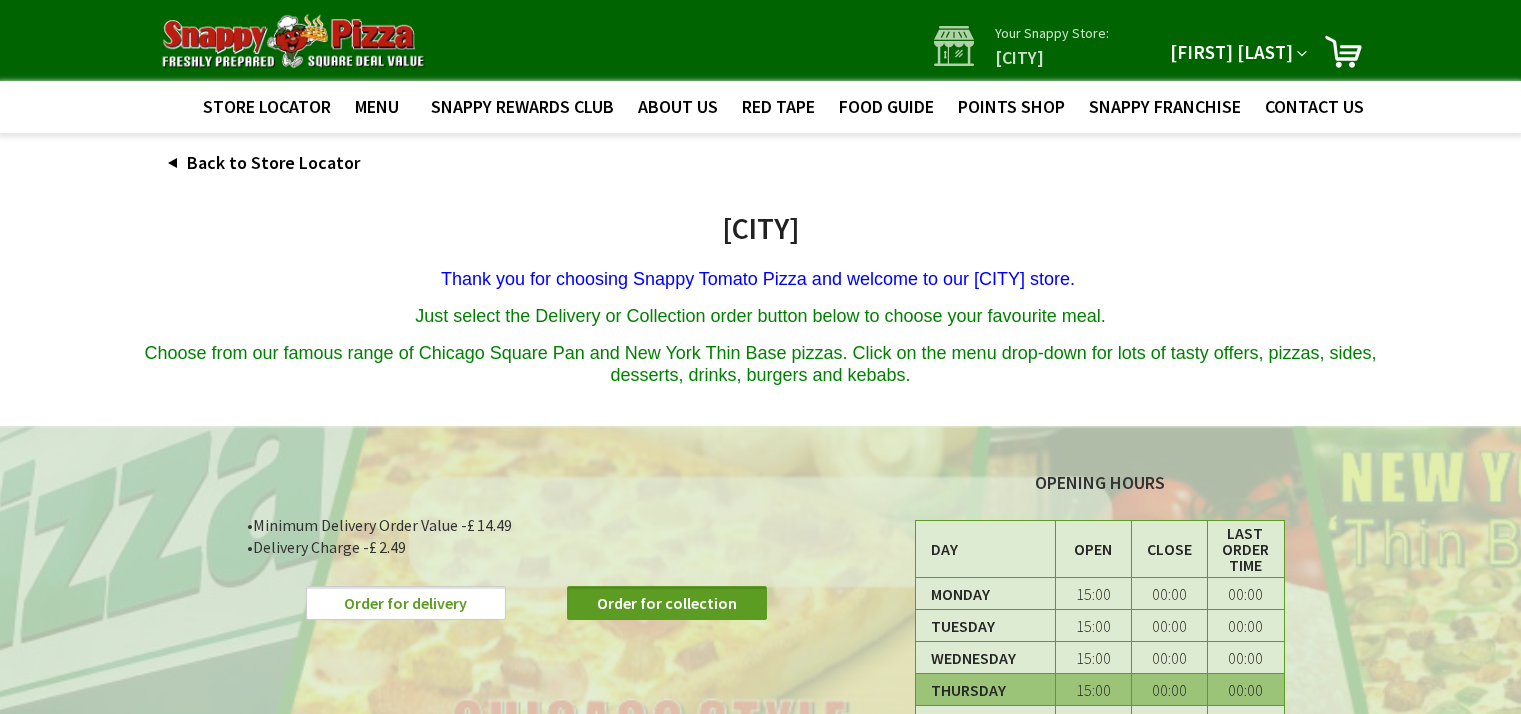 scroll, scrollTop: 0, scrollLeft: 0, axis: both 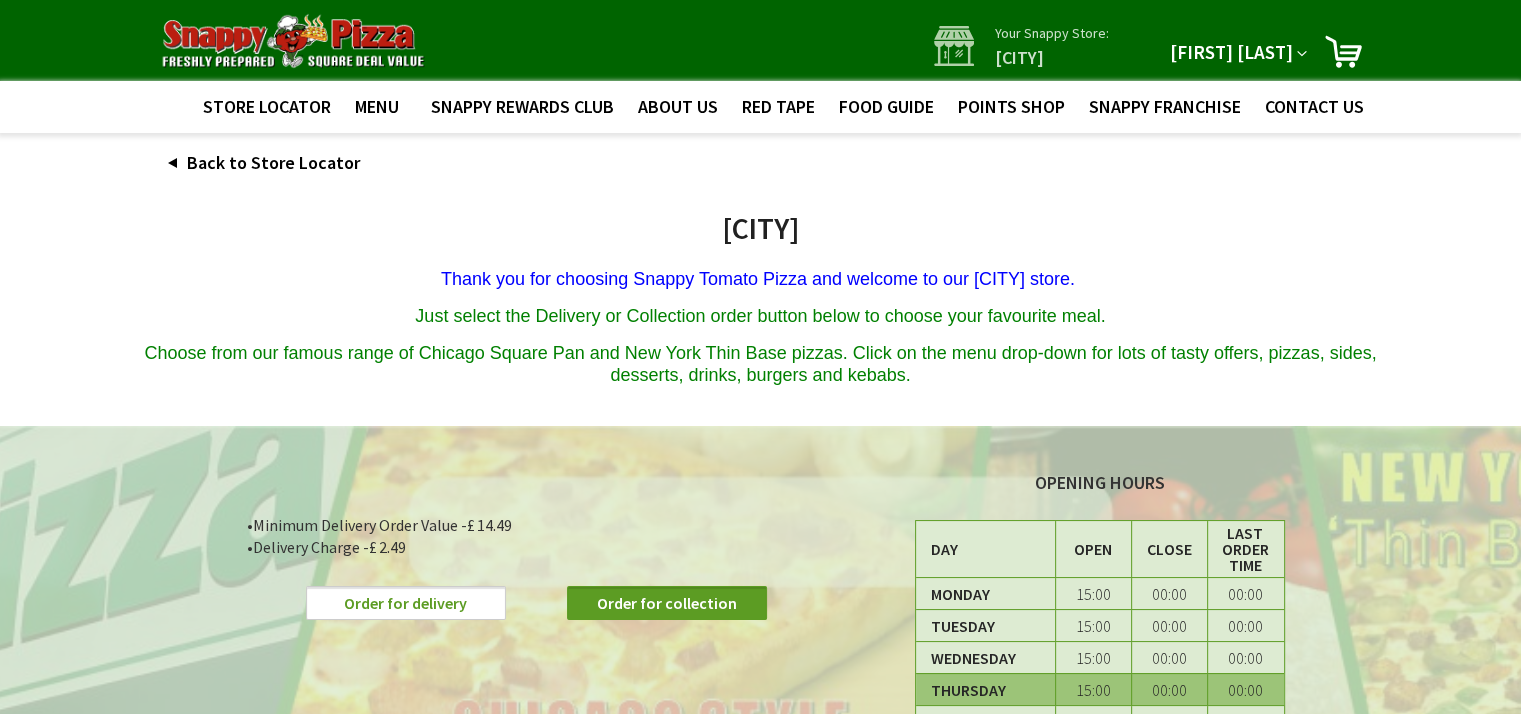 type on "[EMAIL]" 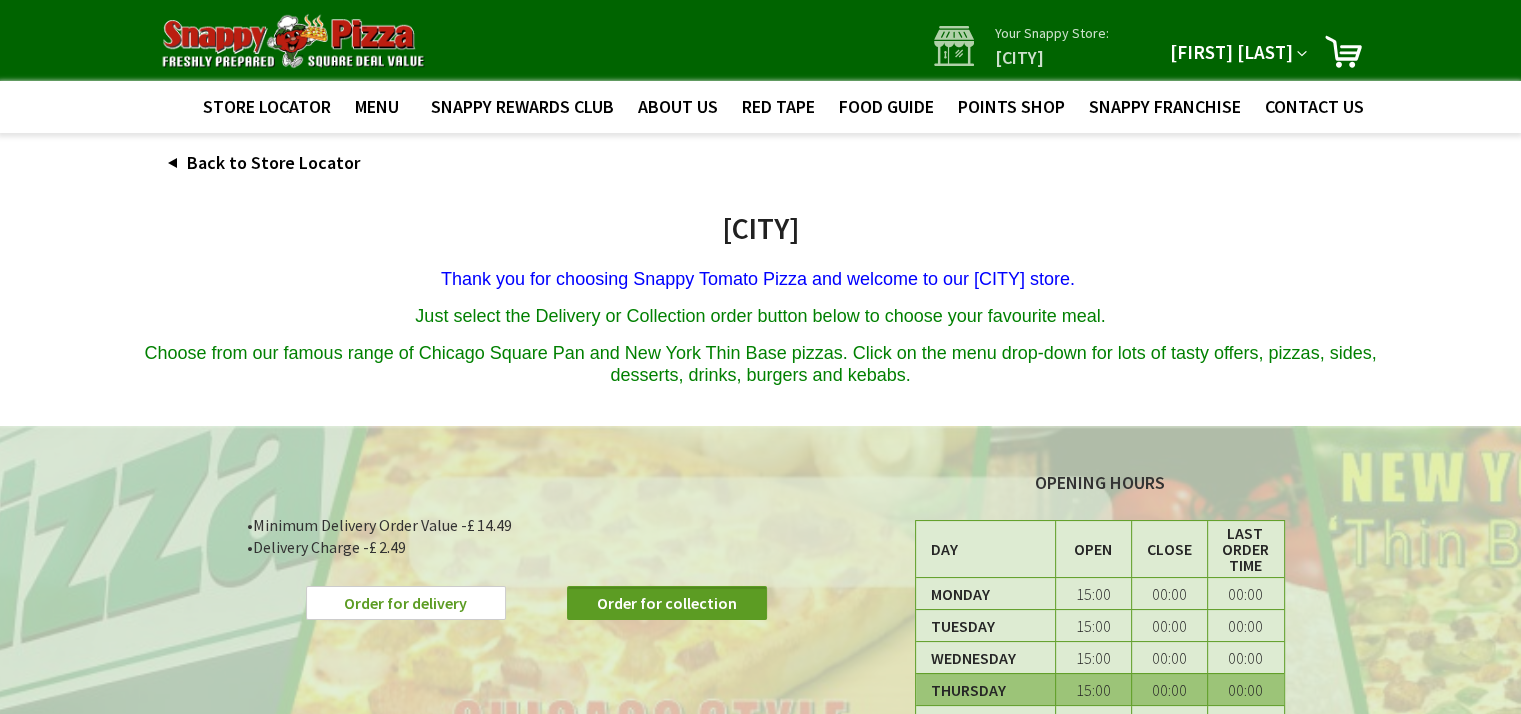 click on "Order for delivery" at bounding box center [406, 603] 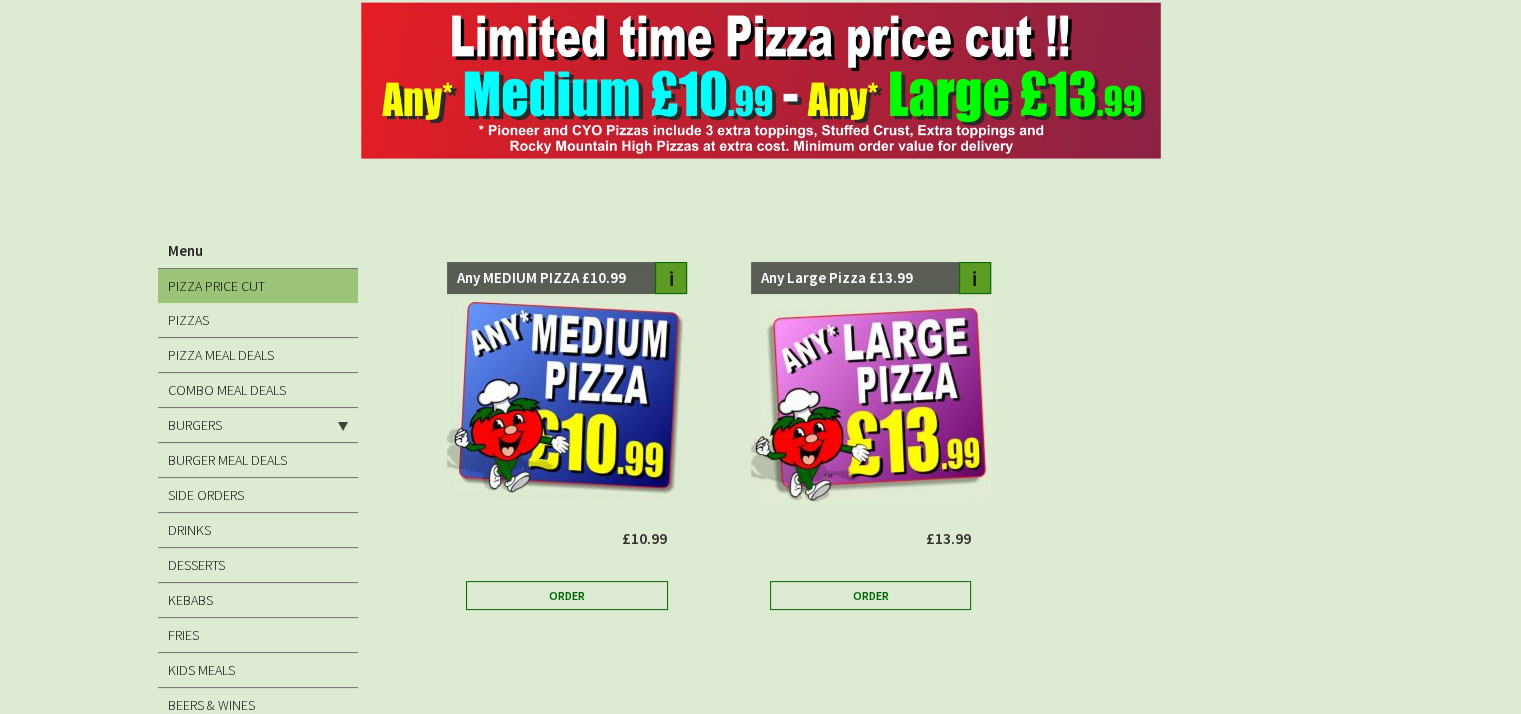 scroll, scrollTop: 200, scrollLeft: 0, axis: vertical 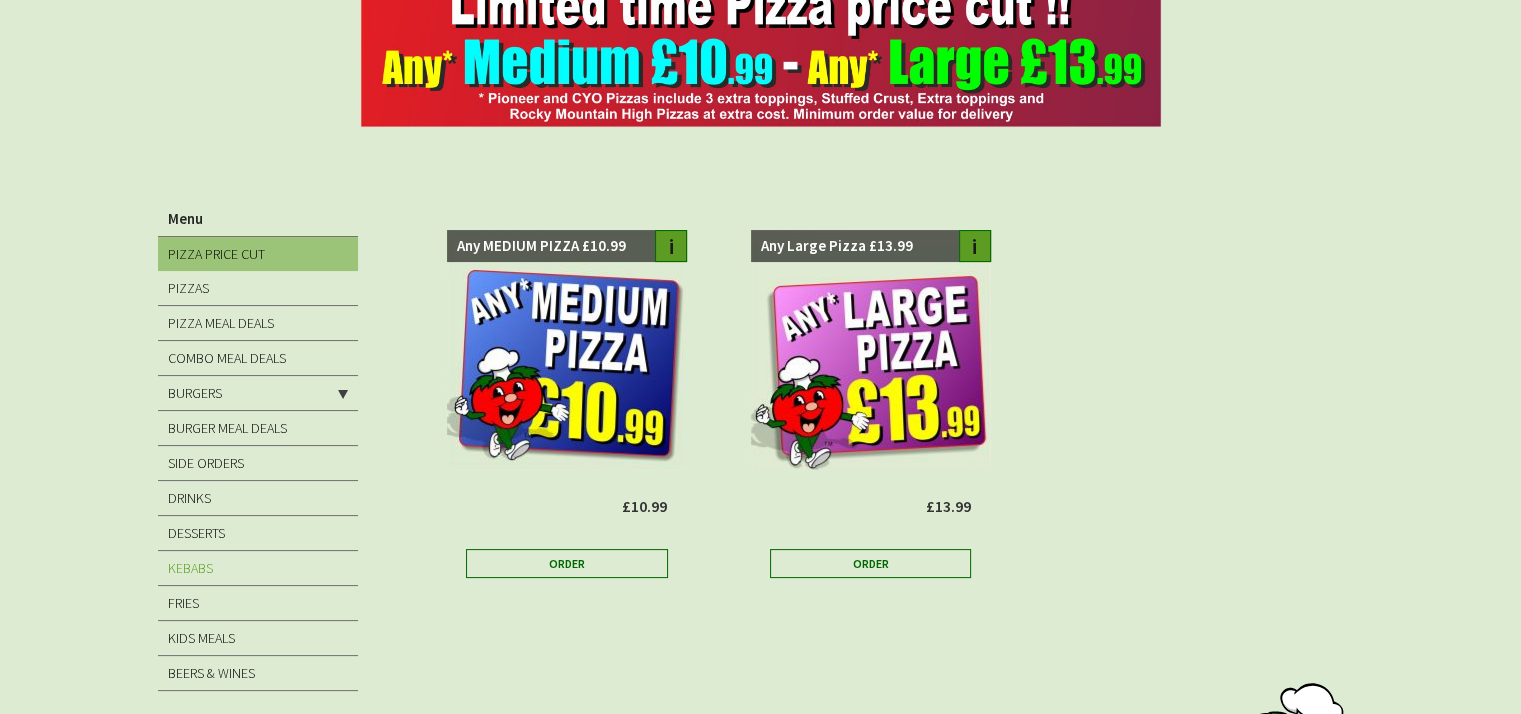 type on "[EMAIL]" 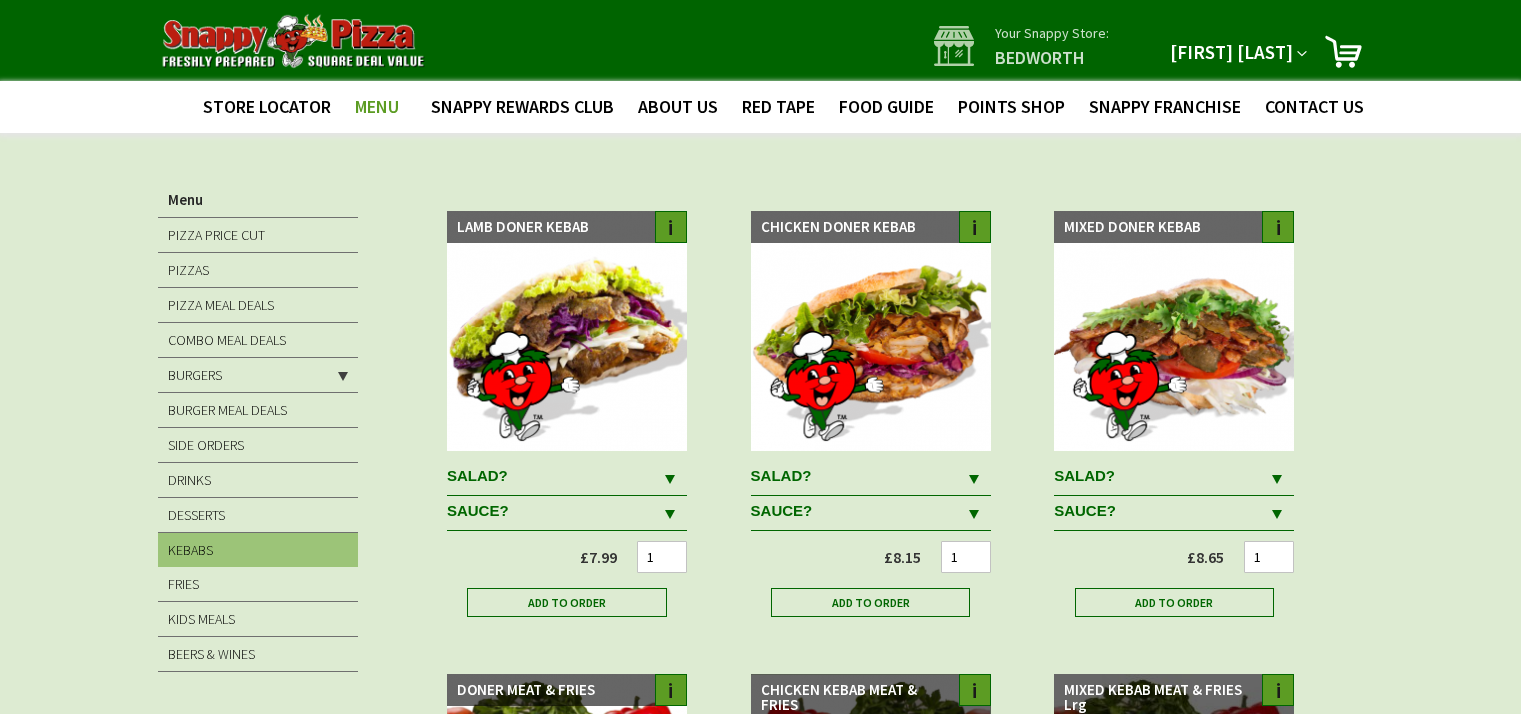 scroll, scrollTop: 0, scrollLeft: 0, axis: both 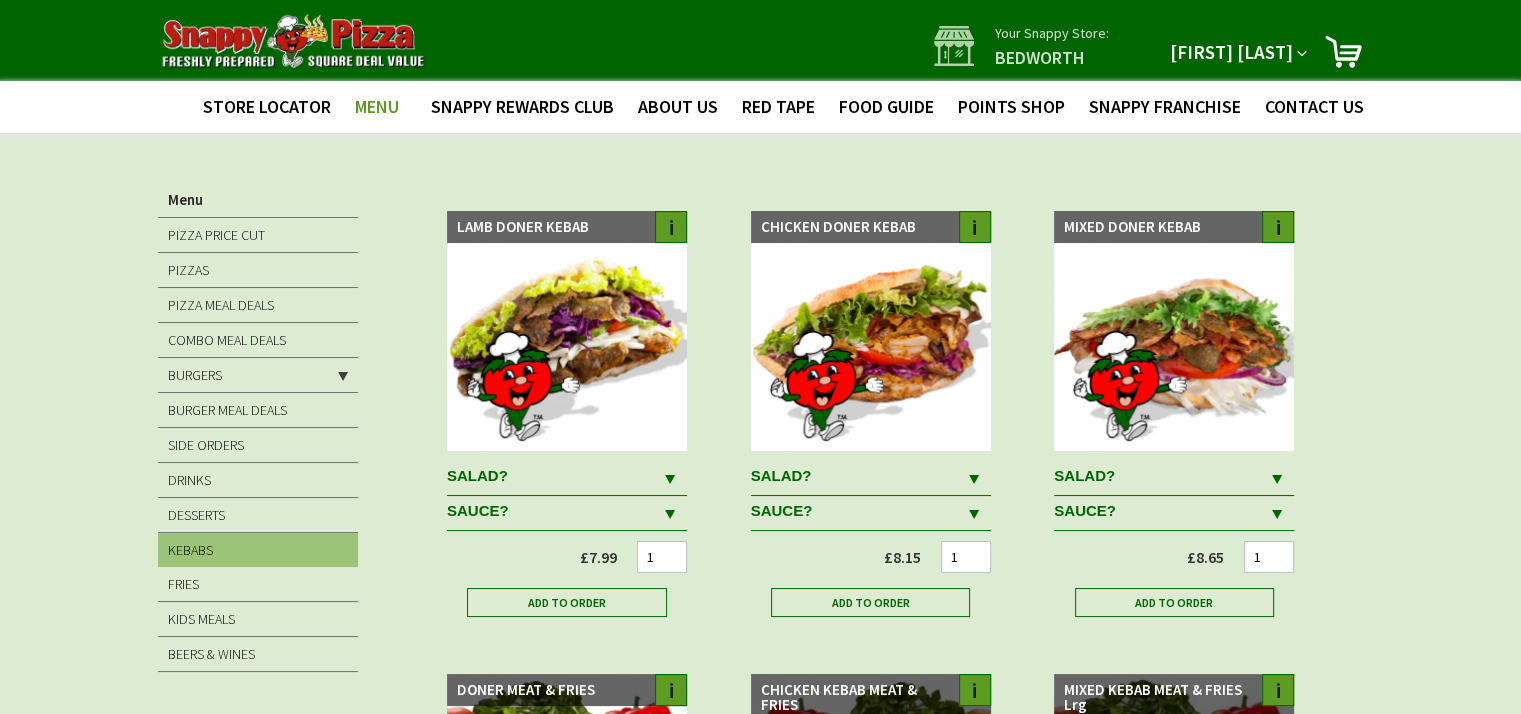 type on "[EMAIL]" 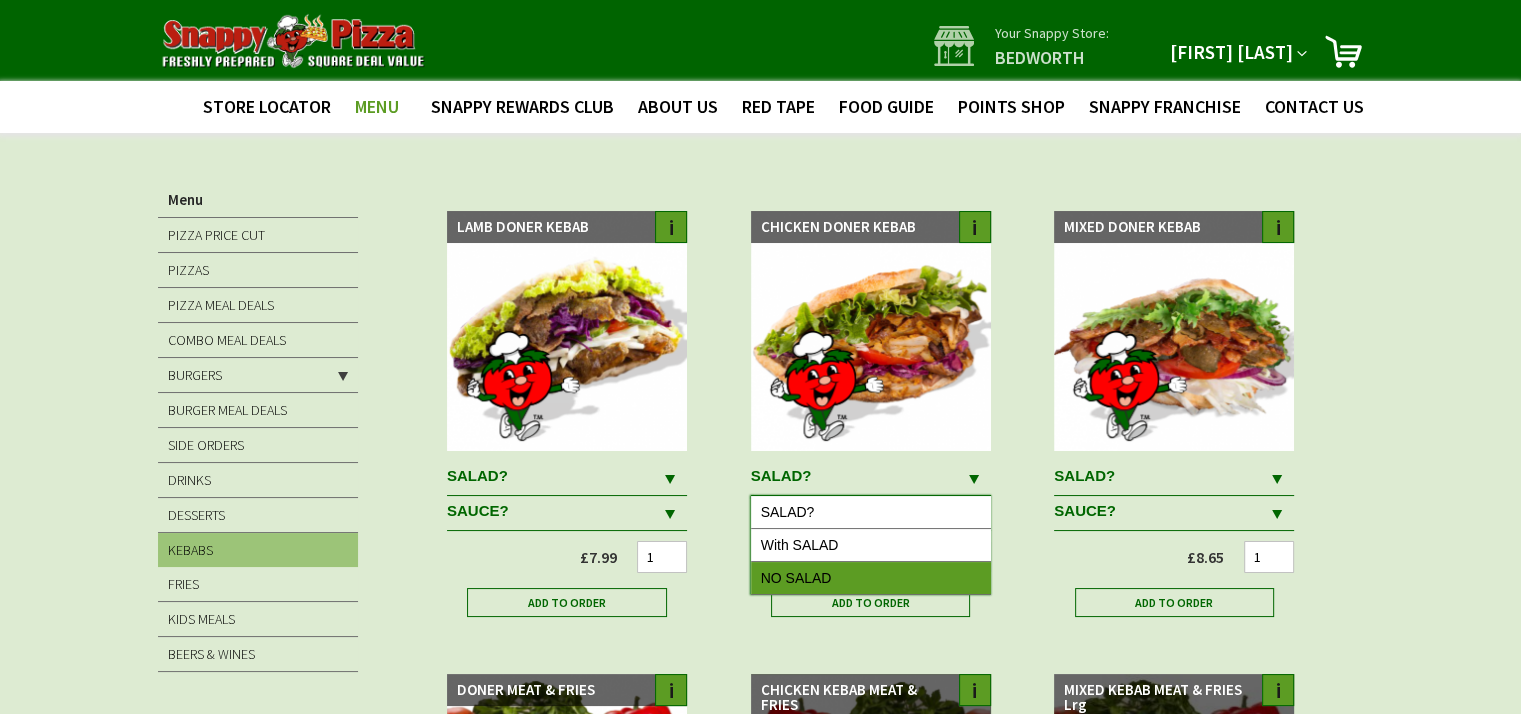 click on "NO SALAD" at bounding box center (871, 578) 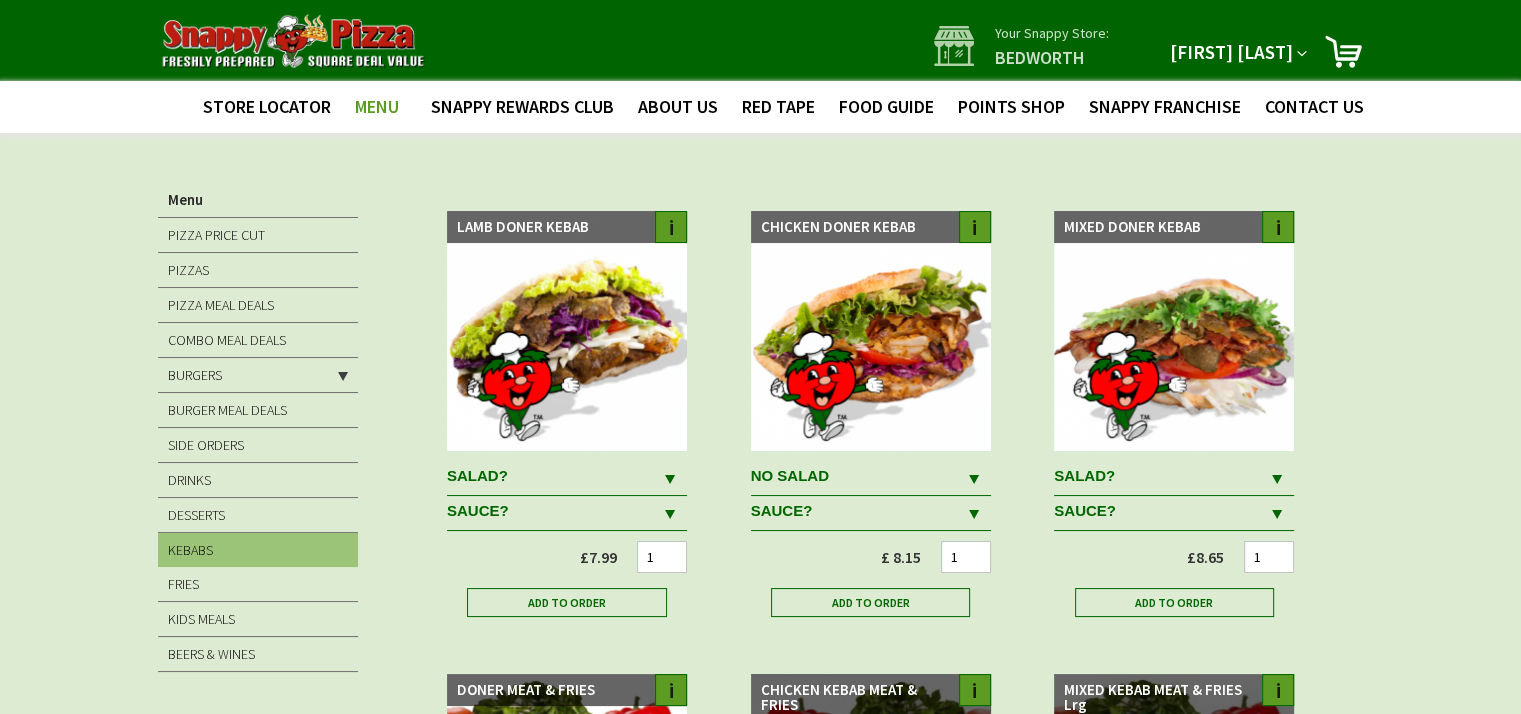 click on "SAUCE?" at bounding box center [856, 476] 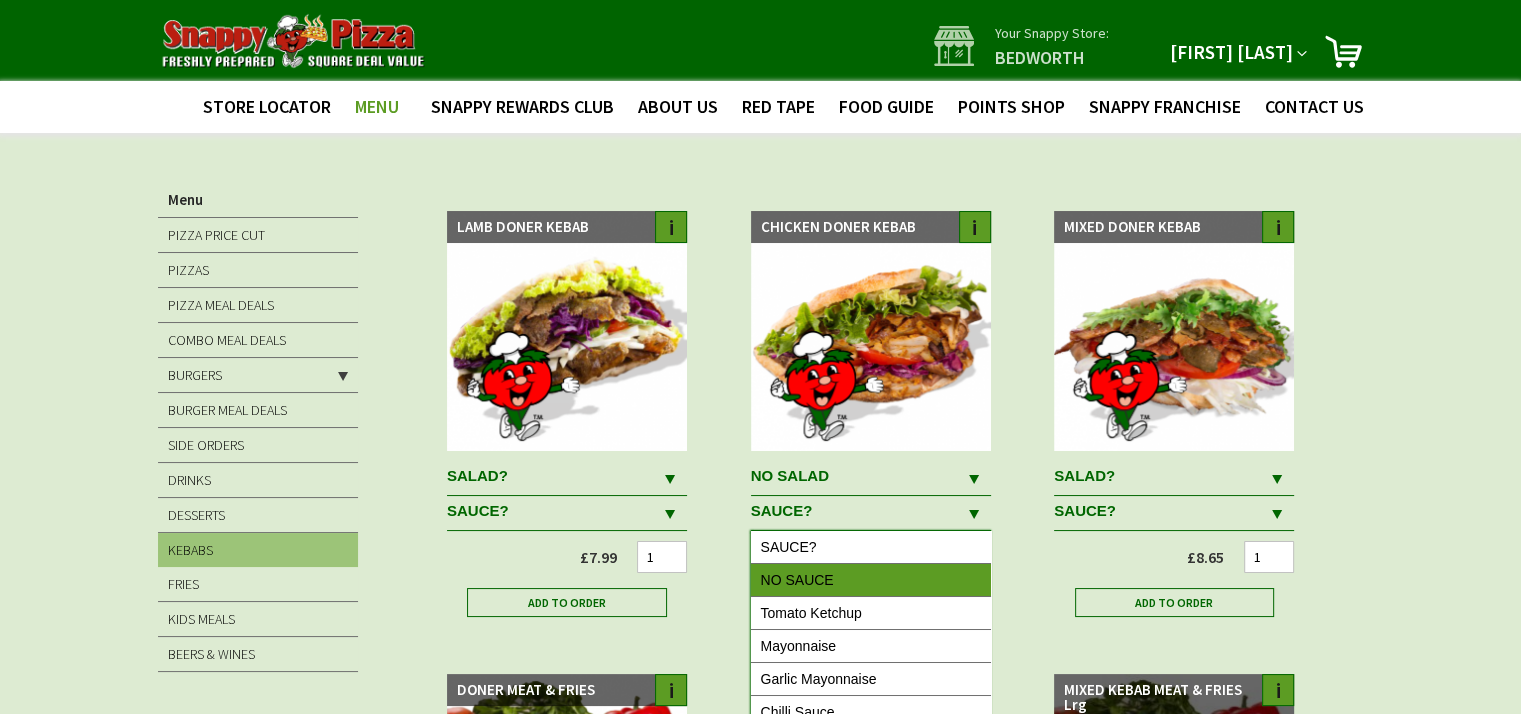 click on "NO DIP" at bounding box center (871, 580) 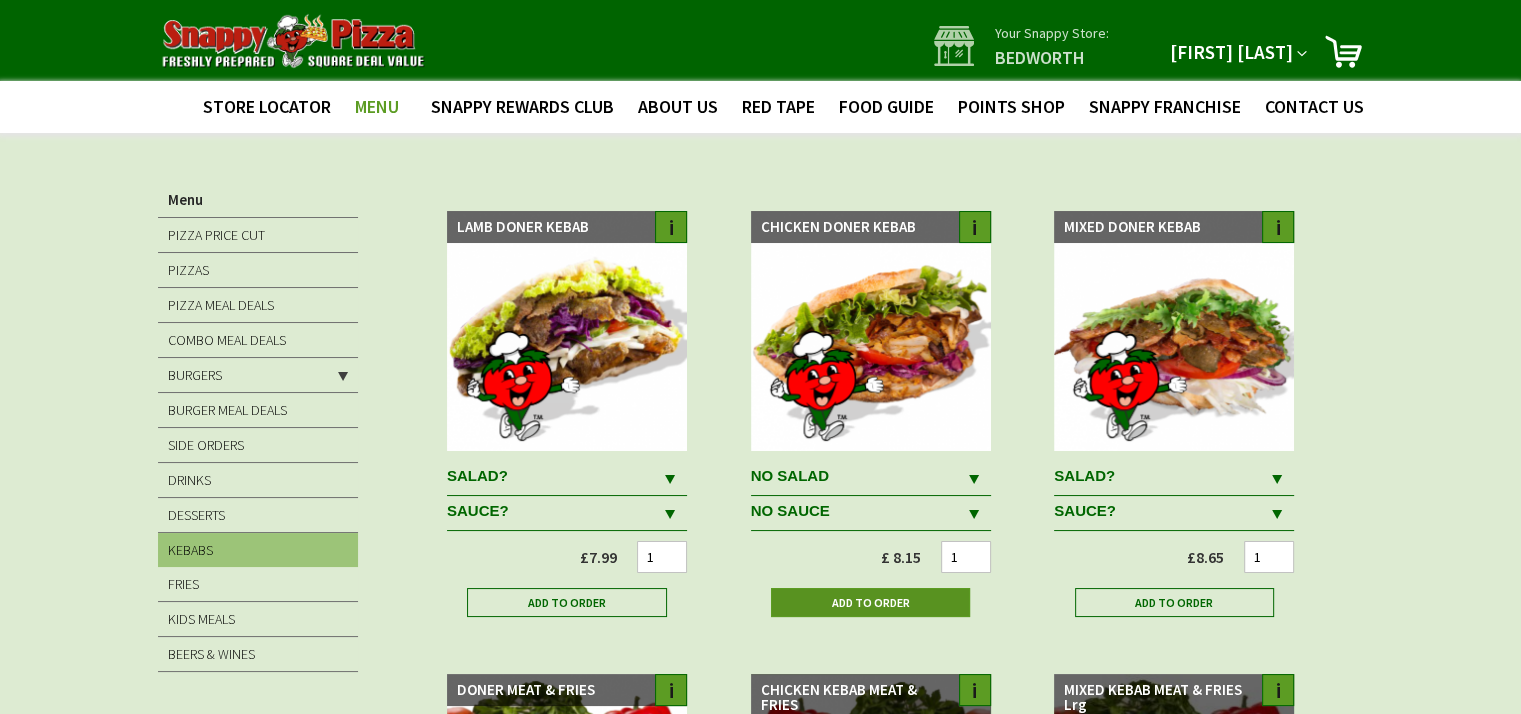 click on "Add to Order" at bounding box center (870, 602) 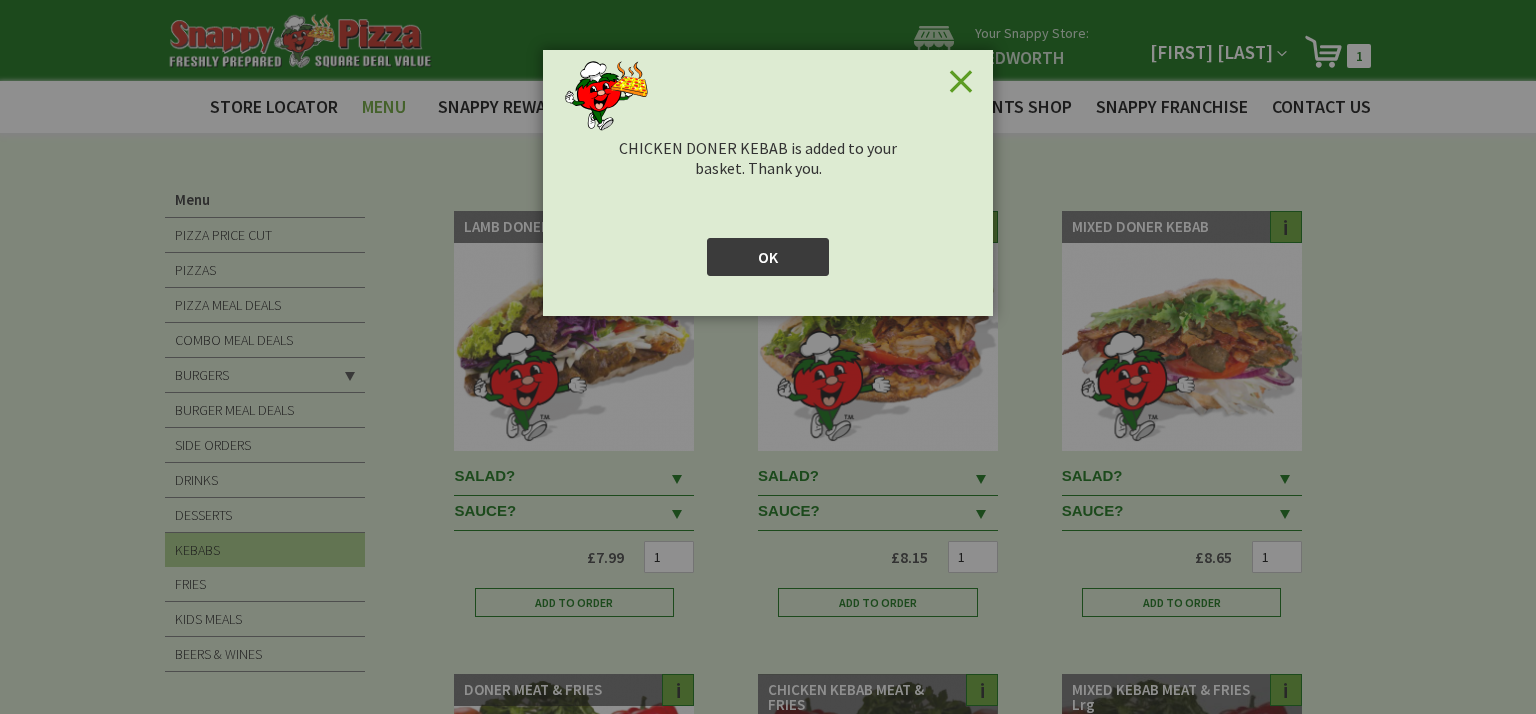 click on "OK" at bounding box center (768, 257) 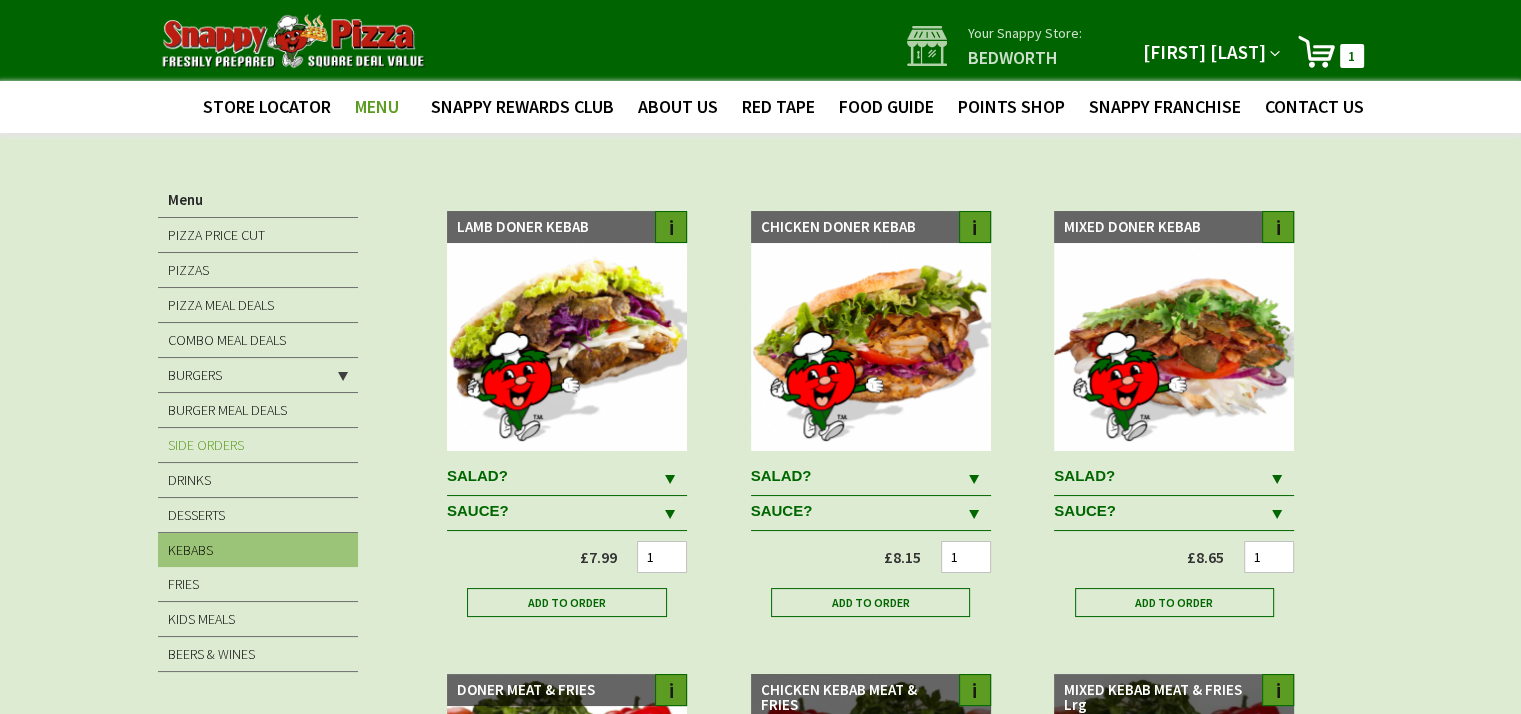 click on "SIDE ORDERS" at bounding box center (206, 445) 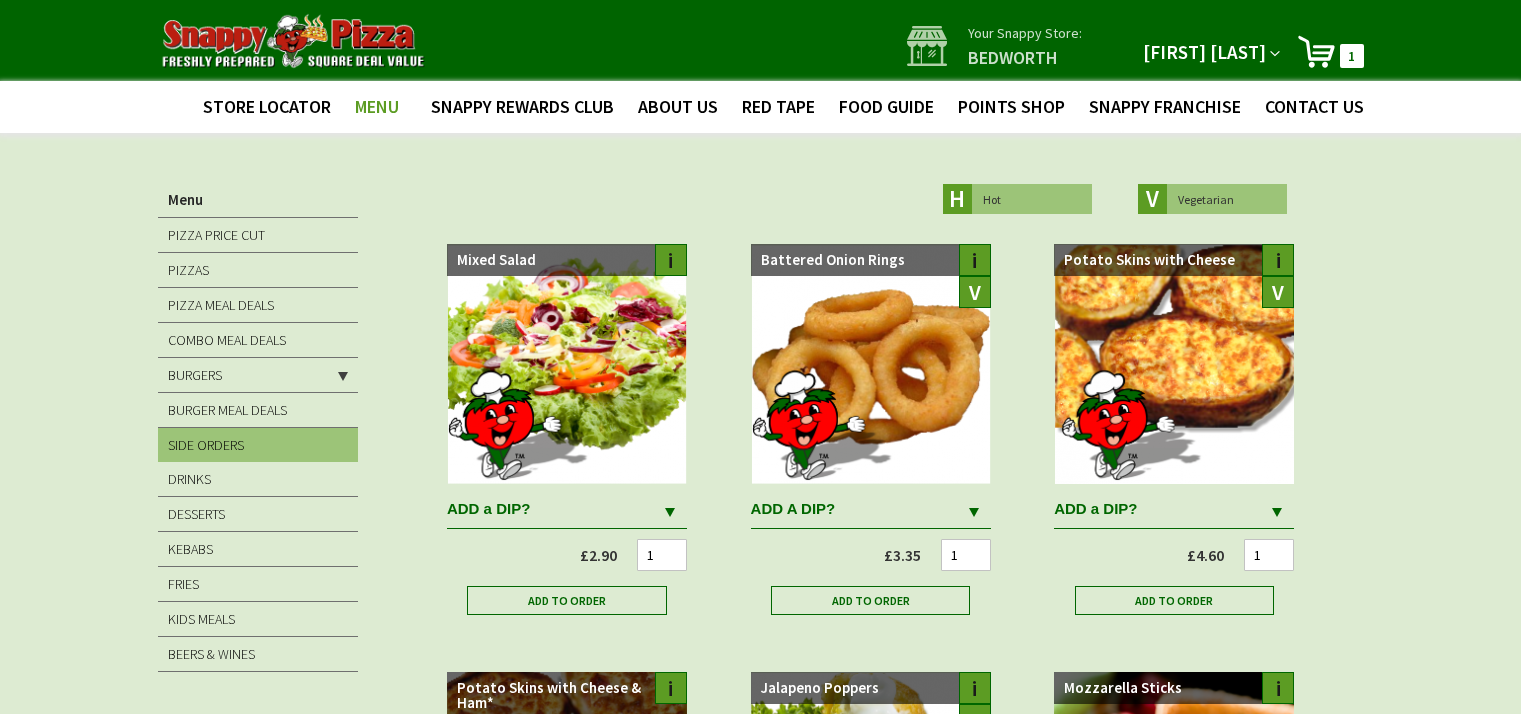 scroll, scrollTop: 0, scrollLeft: 0, axis: both 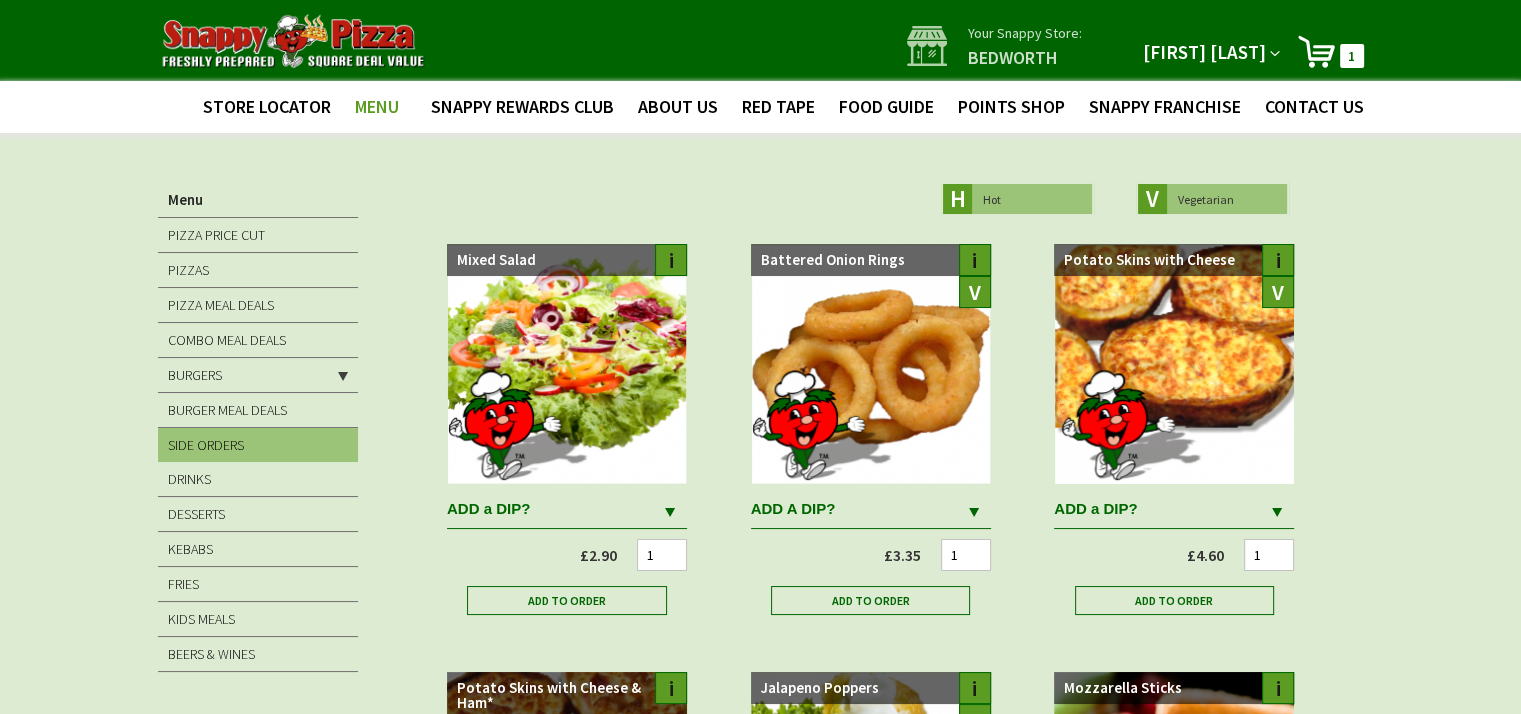 click on "ADD a DIP?" at bounding box center [552, 509] 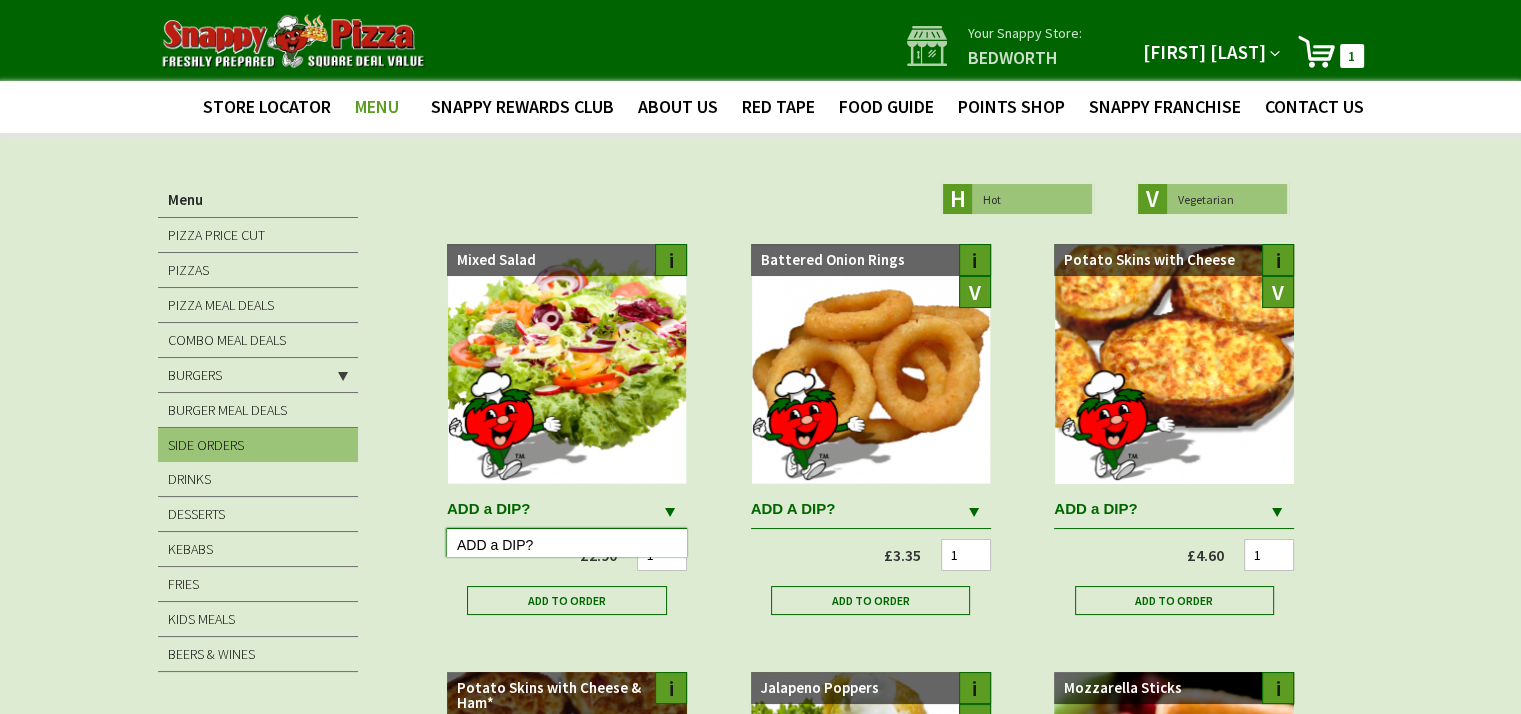type on "[EMAIL]" 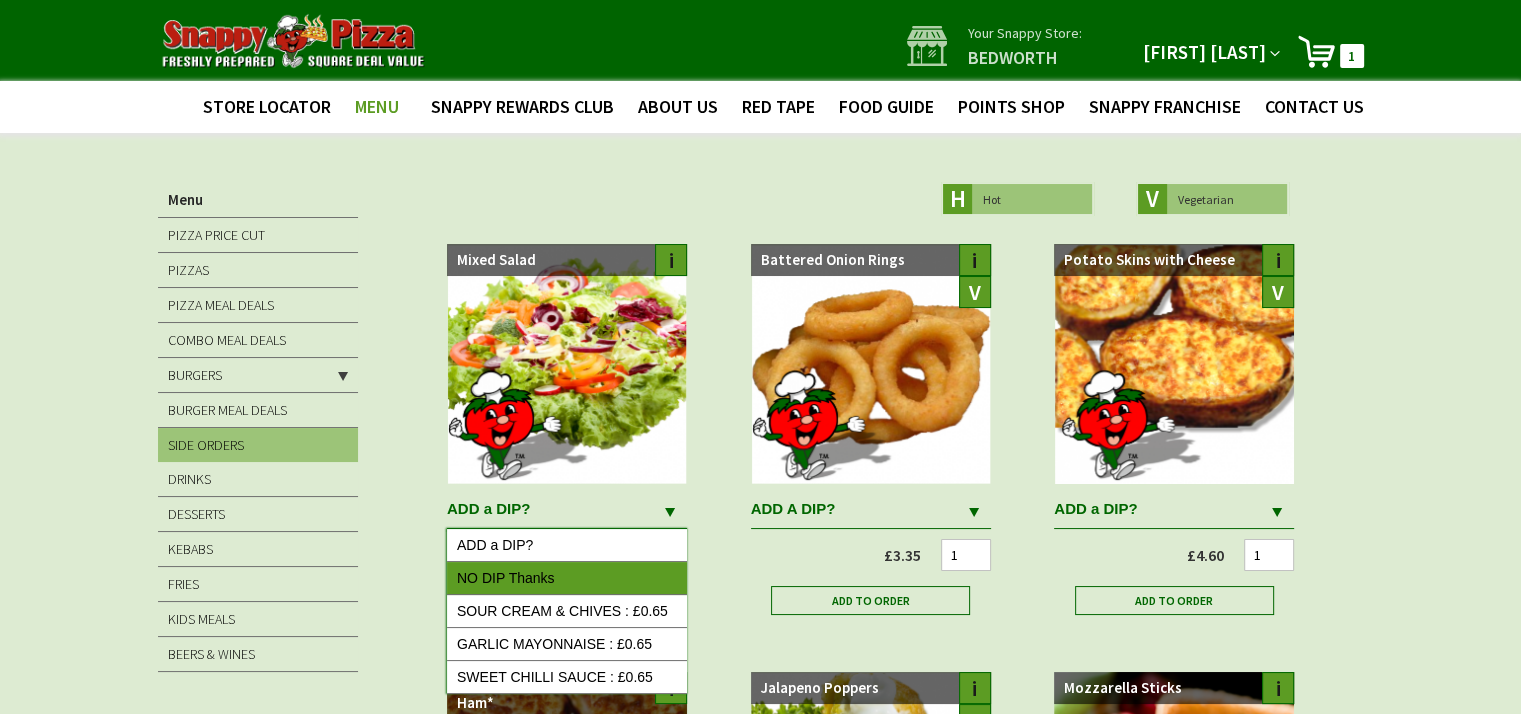 click on "NO DIP Thanks" at bounding box center (567, 578) 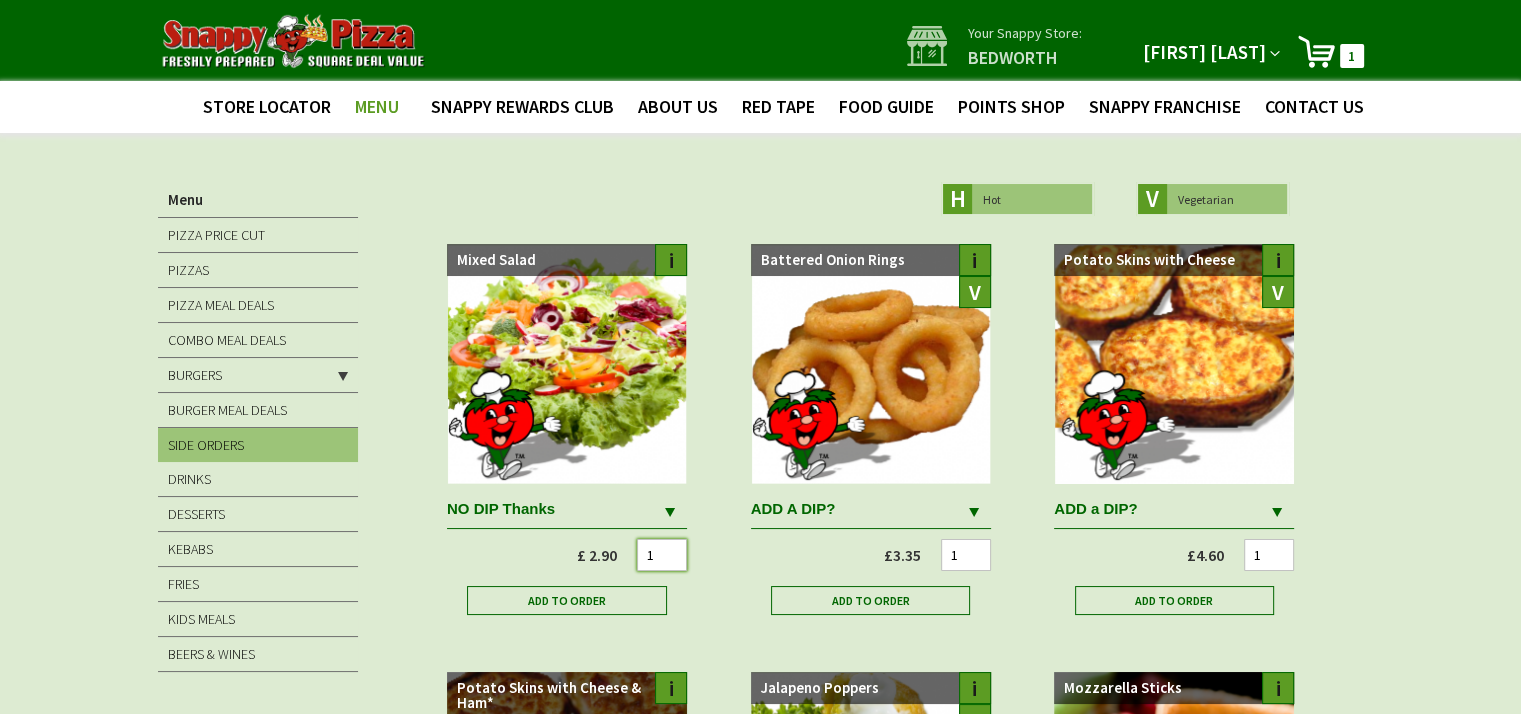 drag, startPoint x: 661, startPoint y: 553, endPoint x: 620, endPoint y: 553, distance: 41 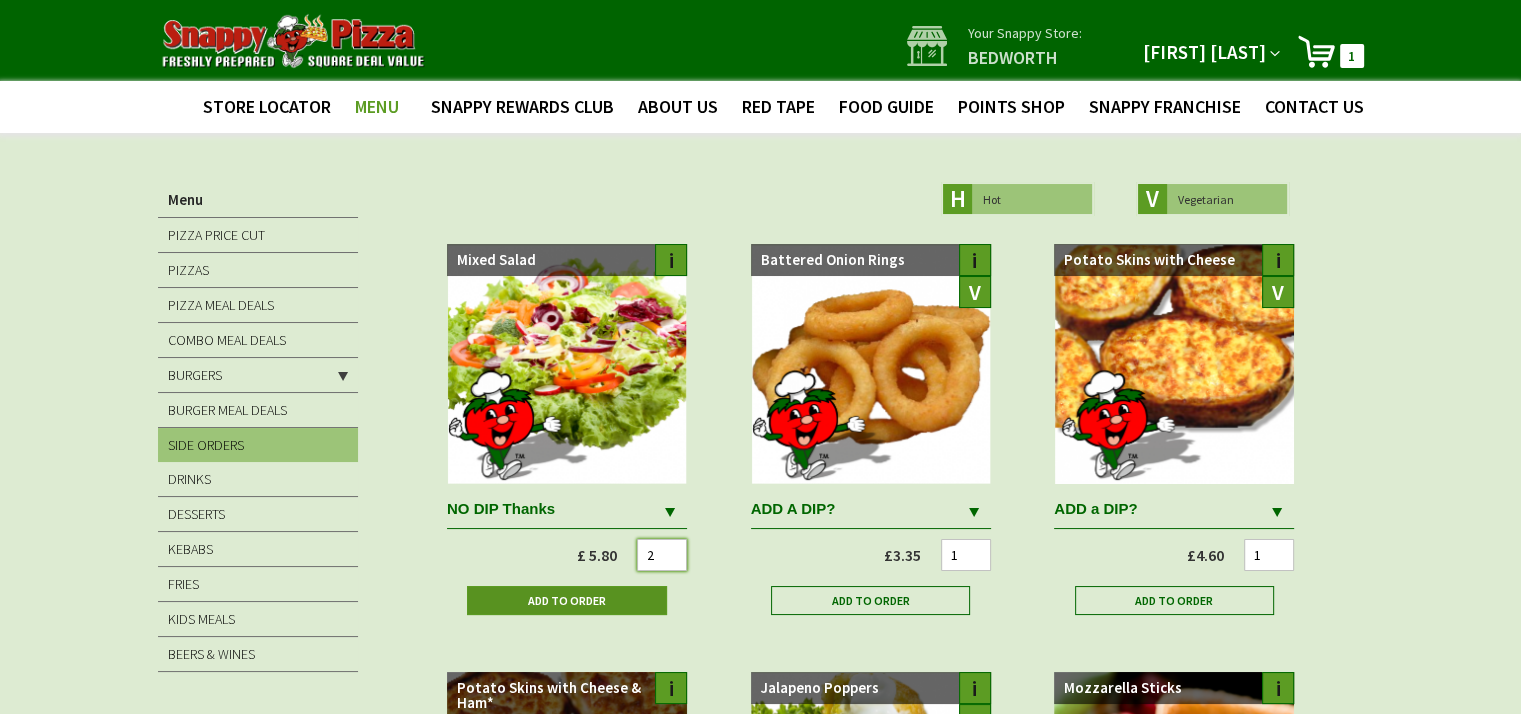 type on "2" 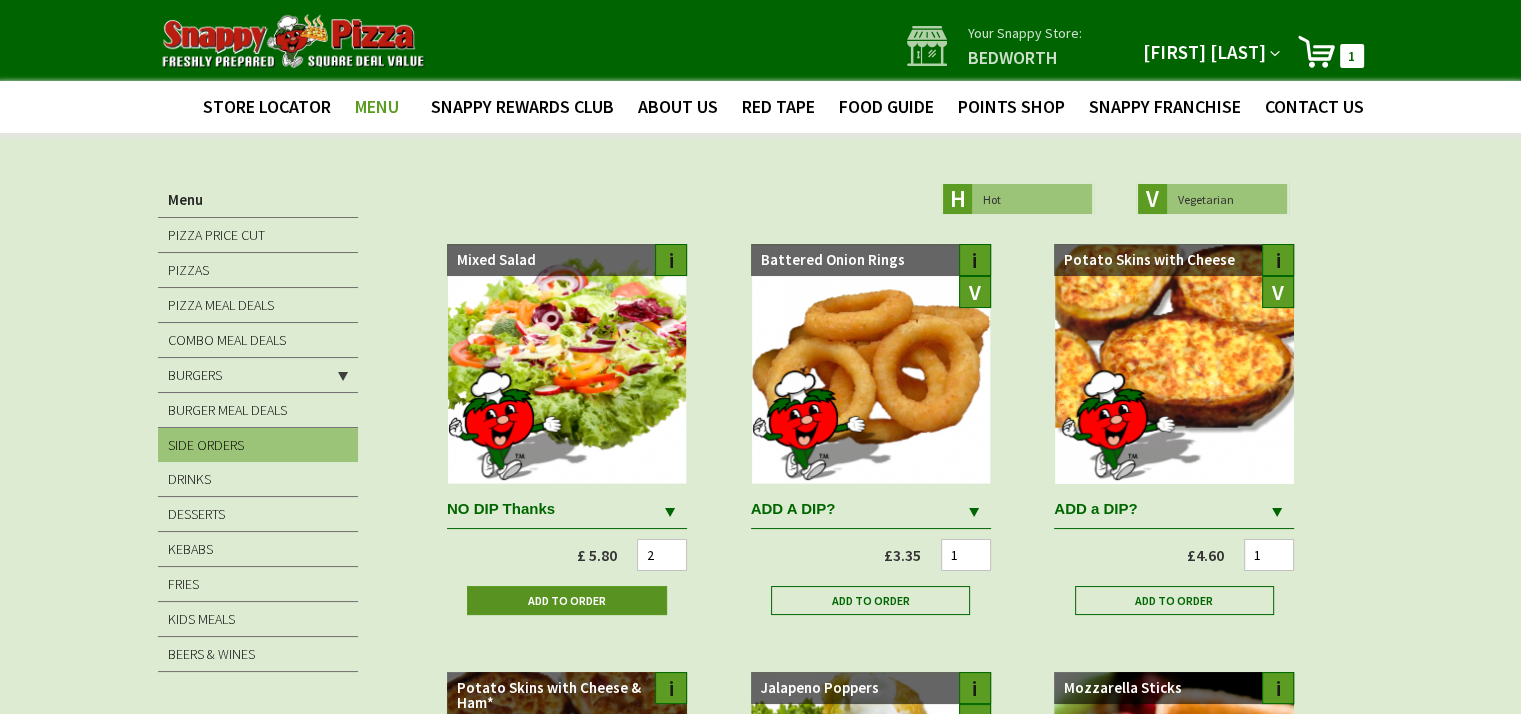 click on "Add to Order" at bounding box center (566, 600) 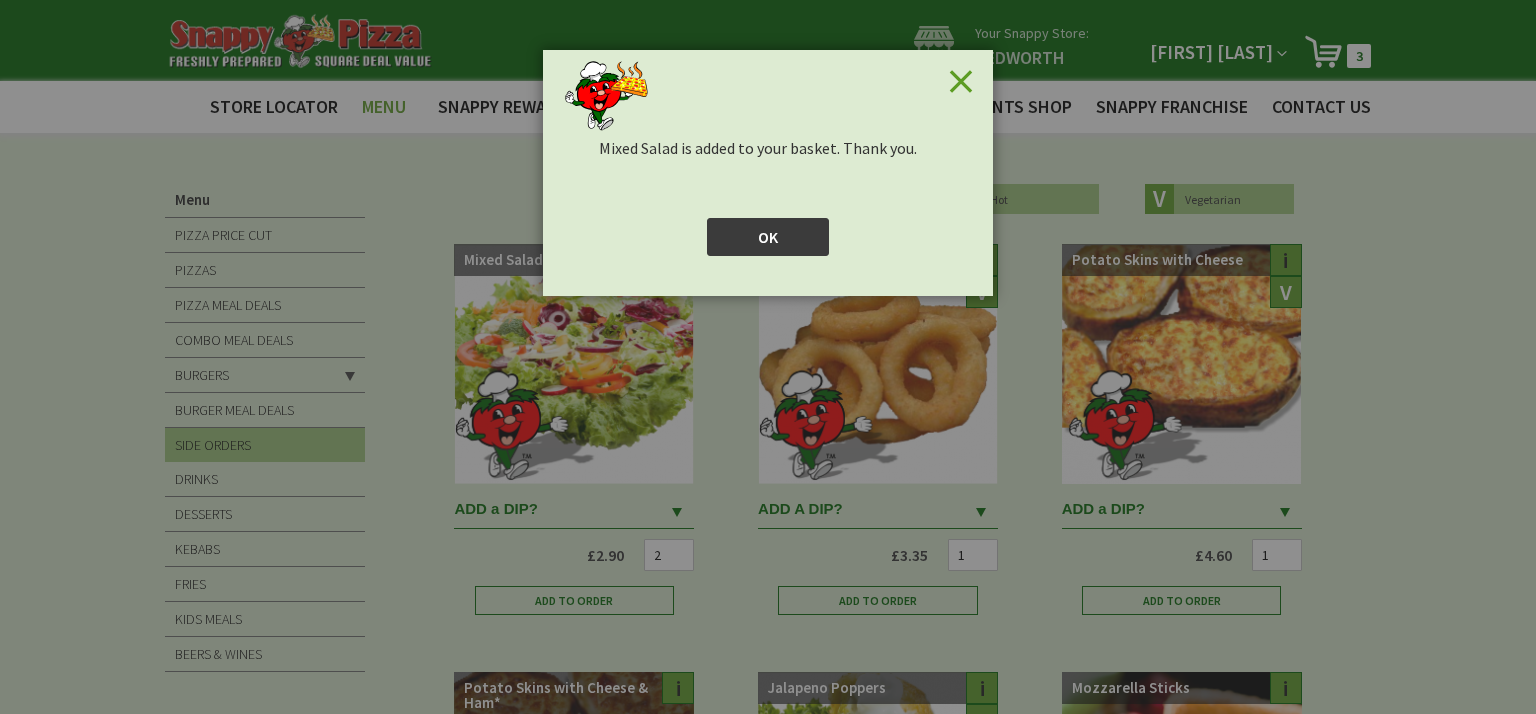 click on "OK" at bounding box center (768, 237) 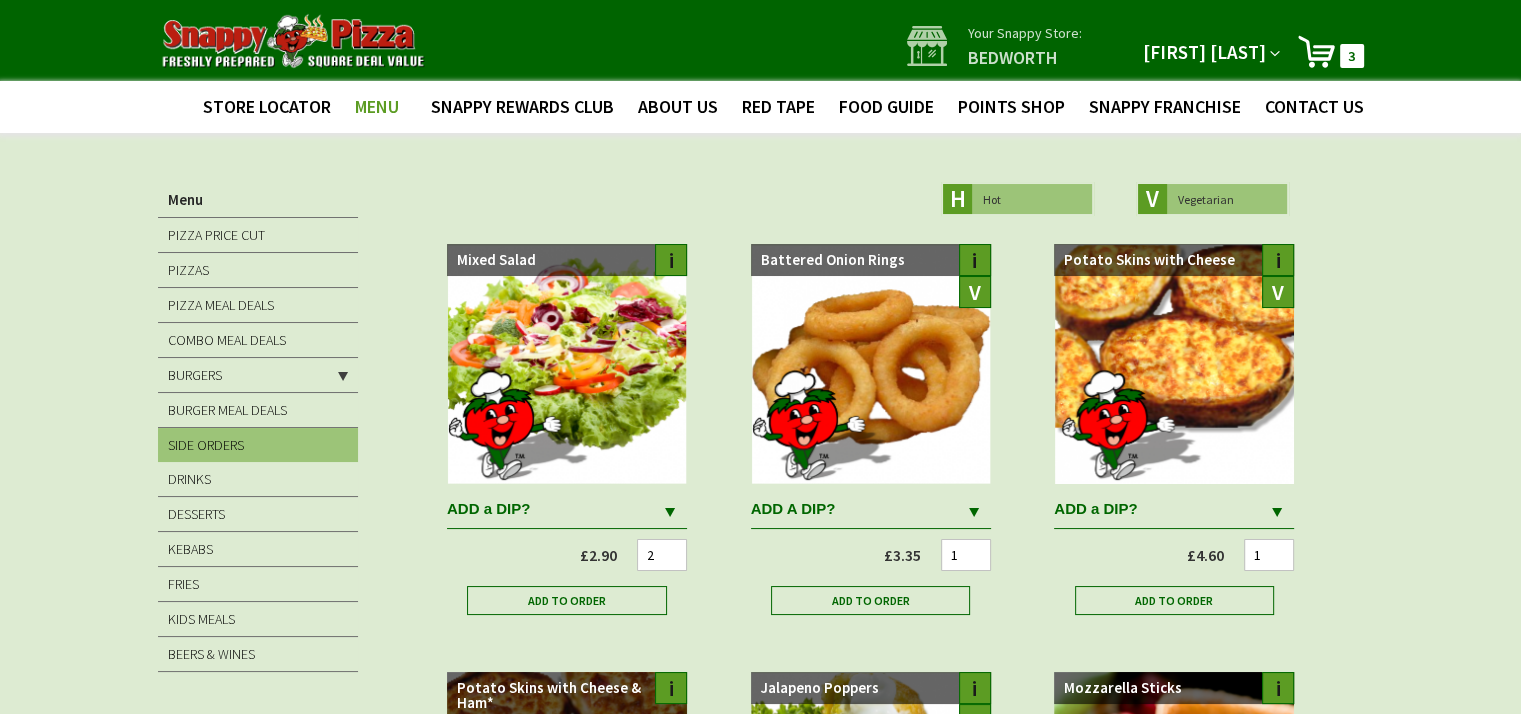 click on "My Cart
3
3
items" at bounding box center (1330, 51) 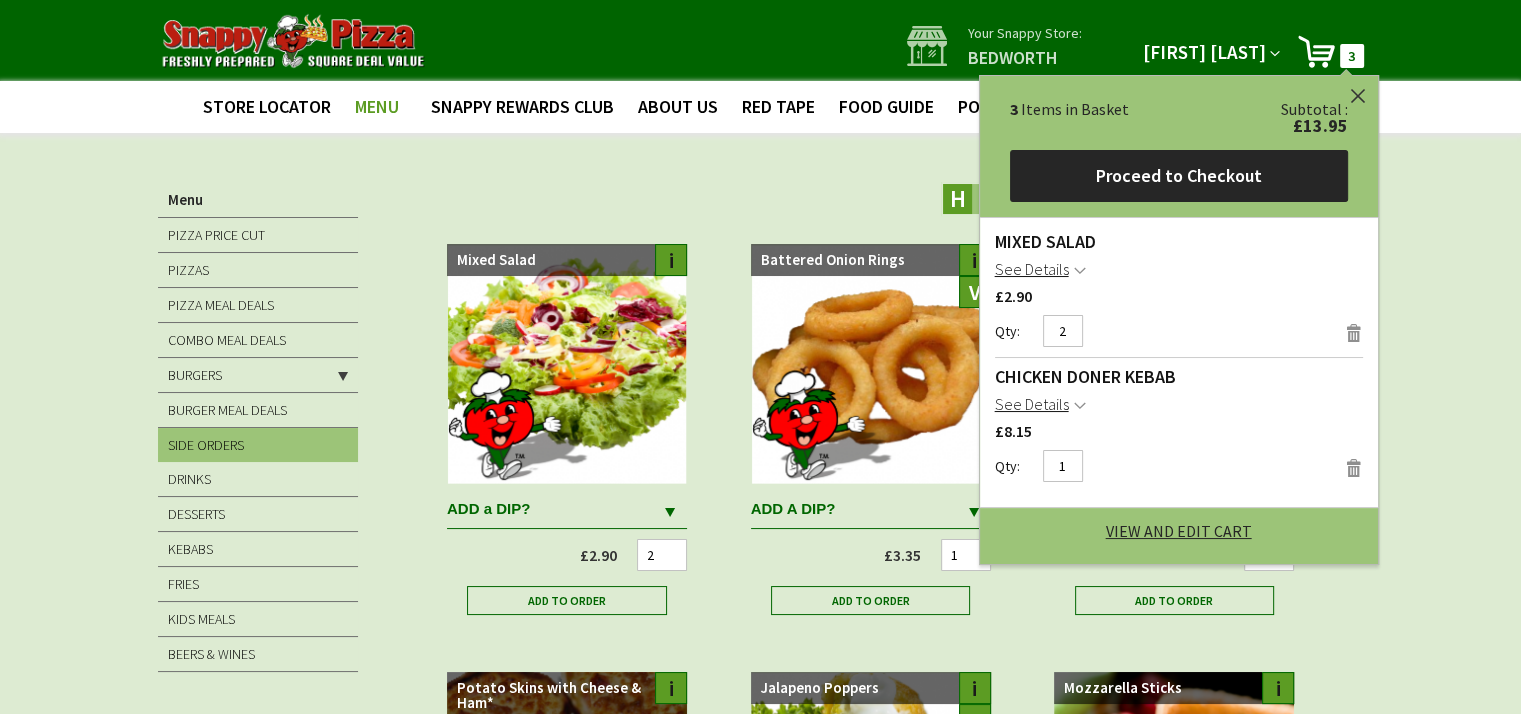 click on "SIDE ORDERS
We use cookies to improve your browsing experience. By continuing to use this site, you accept these cookies.  View Cookie Policy
Close
H
Hot
V
Vegetarian
Mixed Salad
i" at bounding box center (760, 1338) 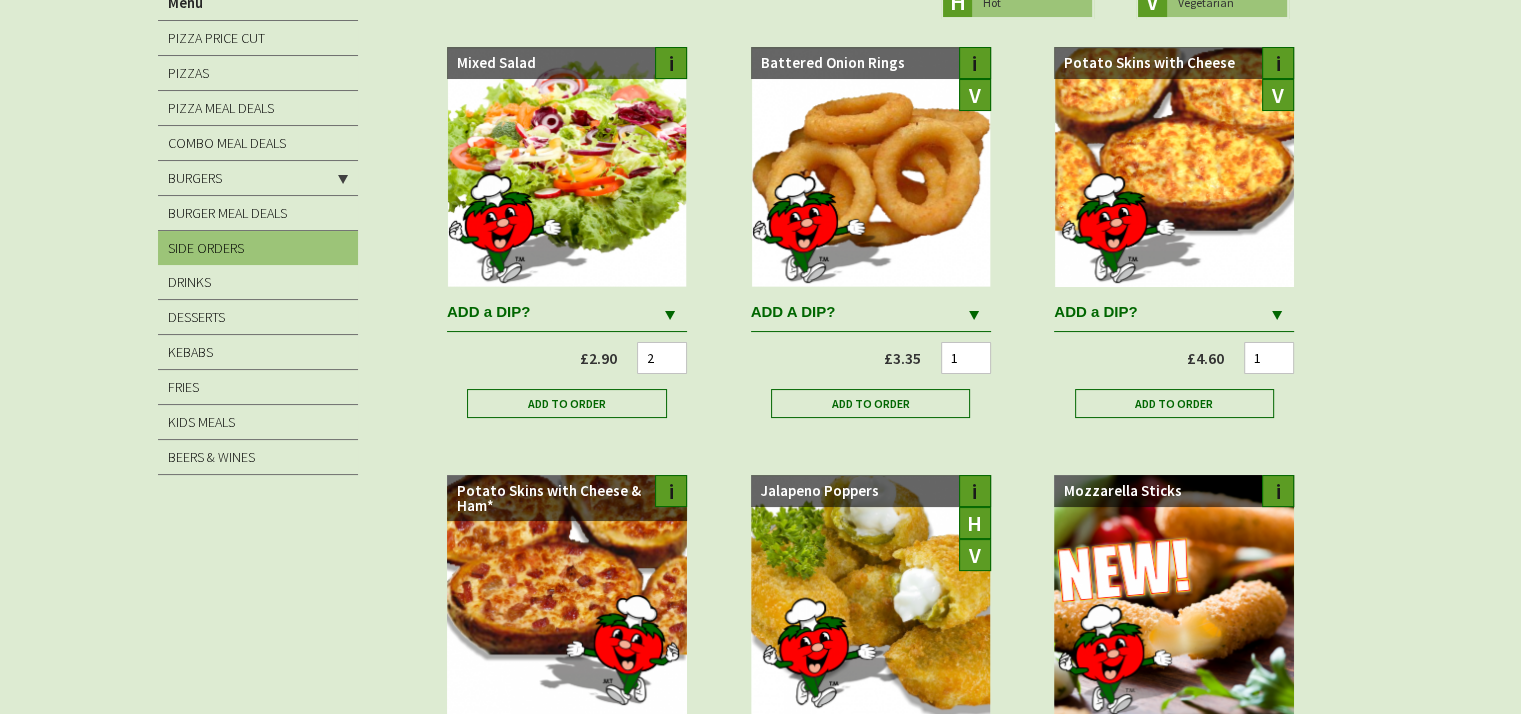 scroll, scrollTop: 200, scrollLeft: 0, axis: vertical 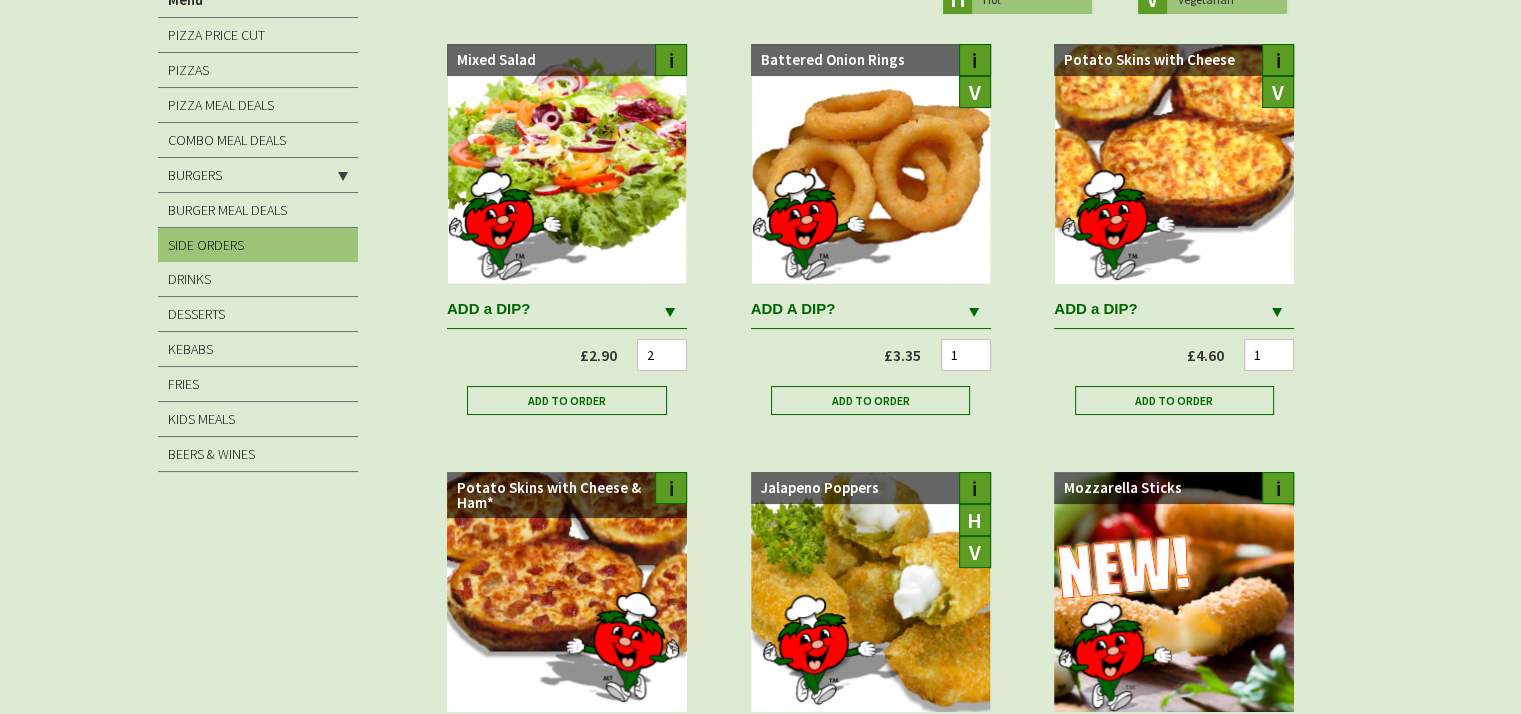click on "ADD a DIP?" at bounding box center [1159, 309] 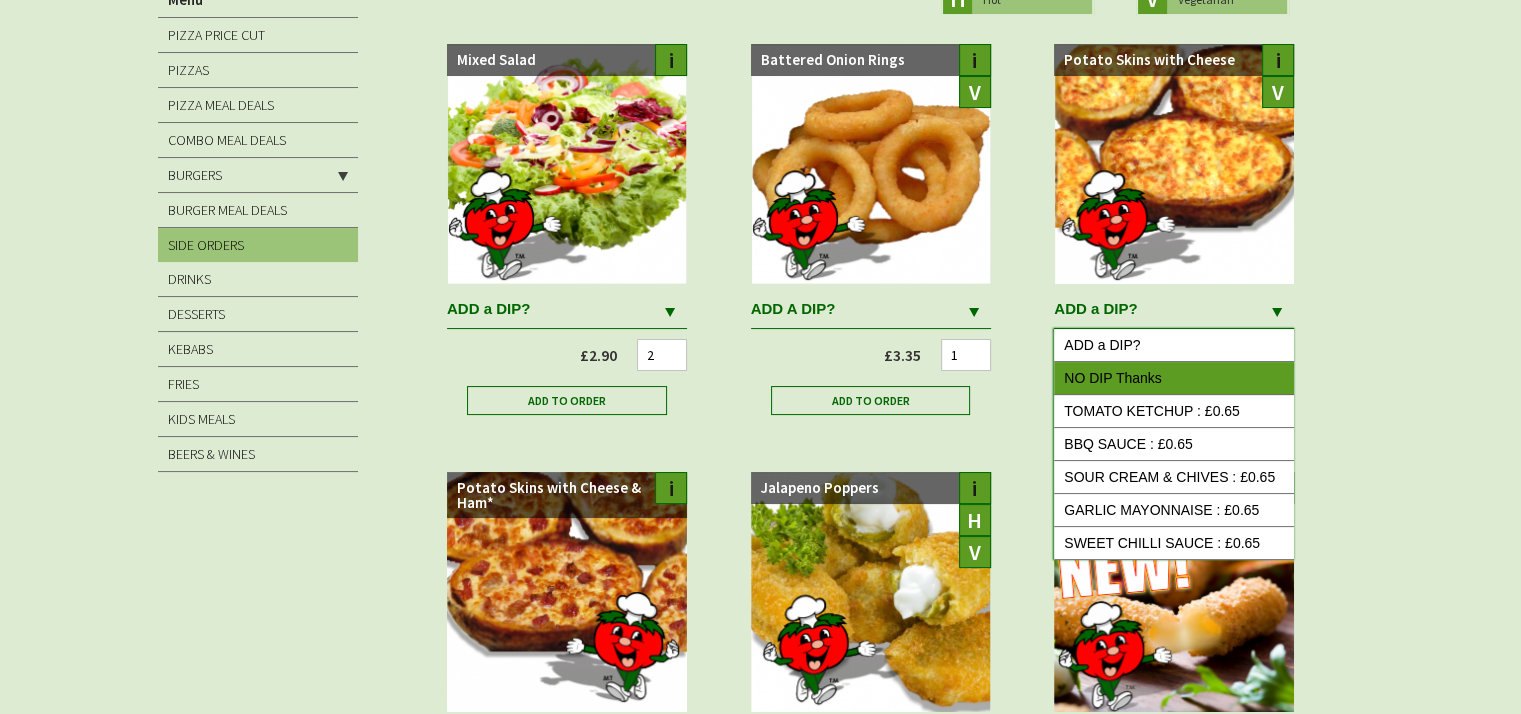 click on "NO DIP Thanks" at bounding box center [1174, 378] 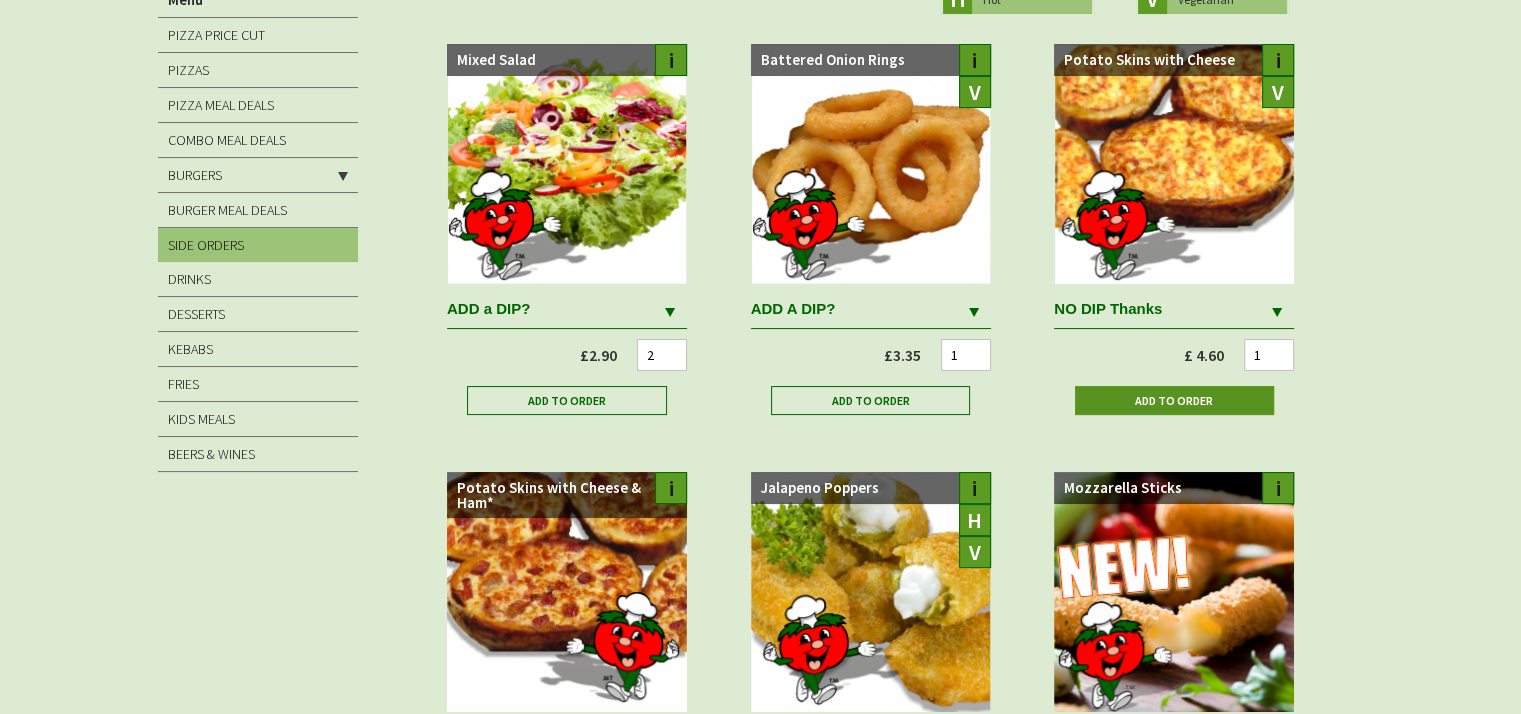 click on "Add to Order" at bounding box center [1174, 400] 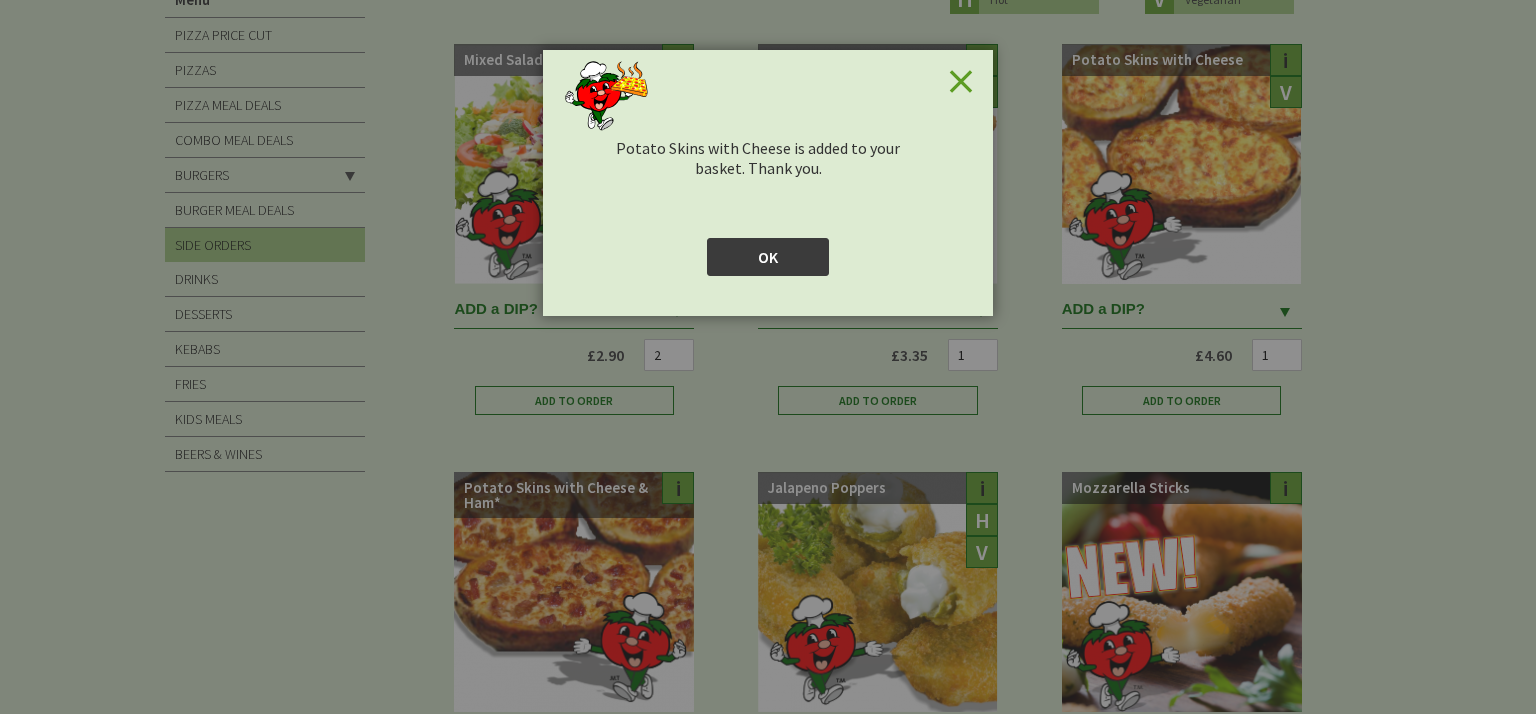 click on "OK" at bounding box center (768, 257) 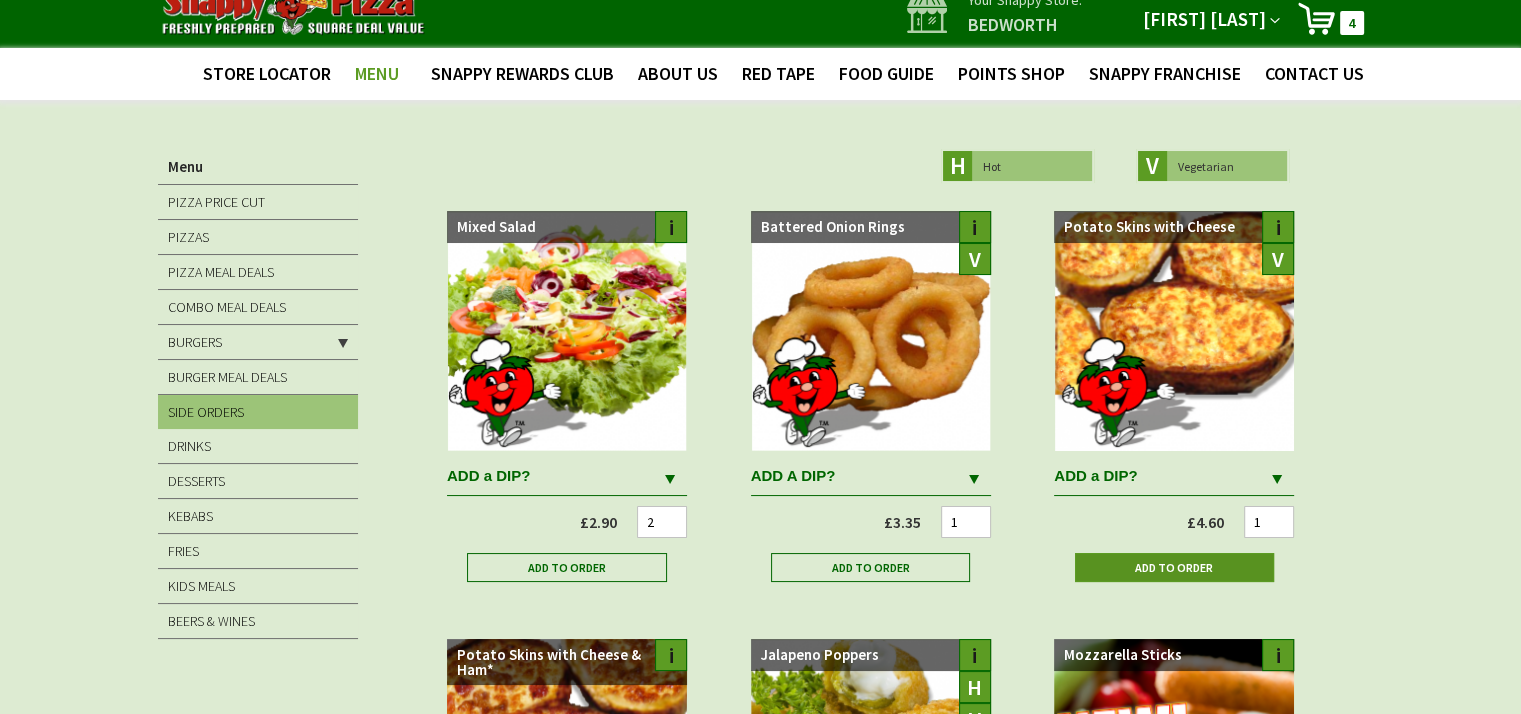 scroll, scrollTop: 0, scrollLeft: 0, axis: both 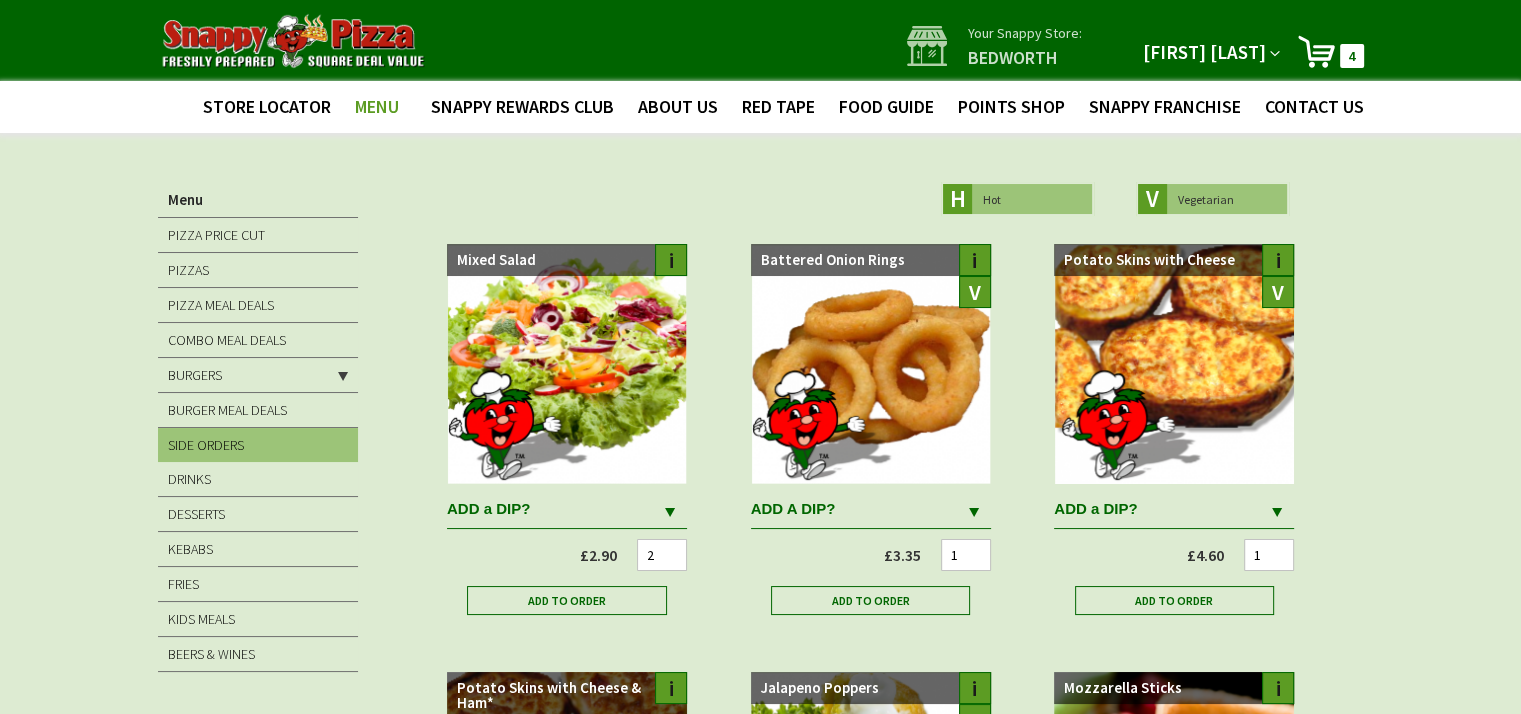 click on "My Cart
4
4
items" at bounding box center (1330, 51) 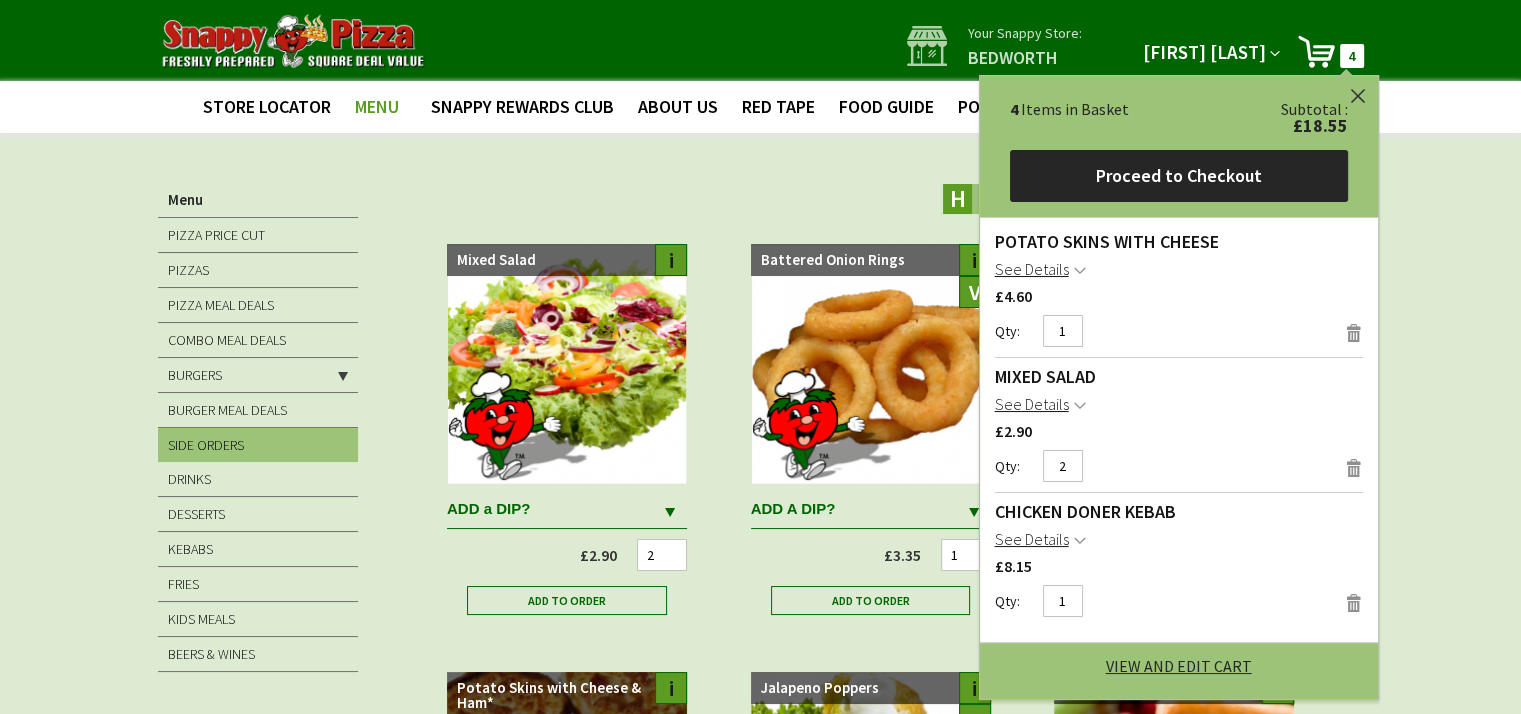 click on "SIDE ORDERS
We use cookies to improve your browsing experience. By continuing to use this site, you accept these cookies.  View Cookie Policy
Close
H
Hot
V
Vegetarian
Mixed Salad
i" at bounding box center [760, 1338] 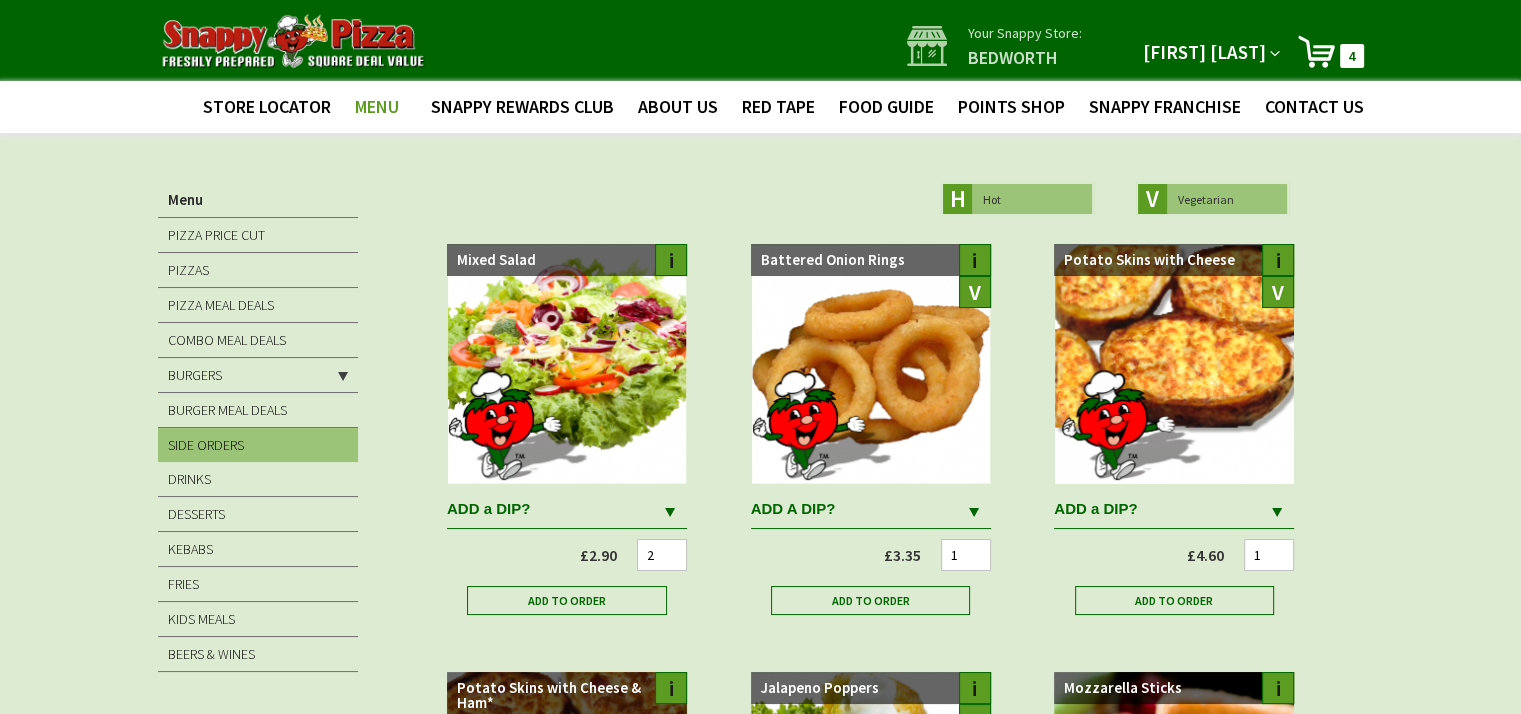 click on "My Cart
4
4
items" at bounding box center (1330, 51) 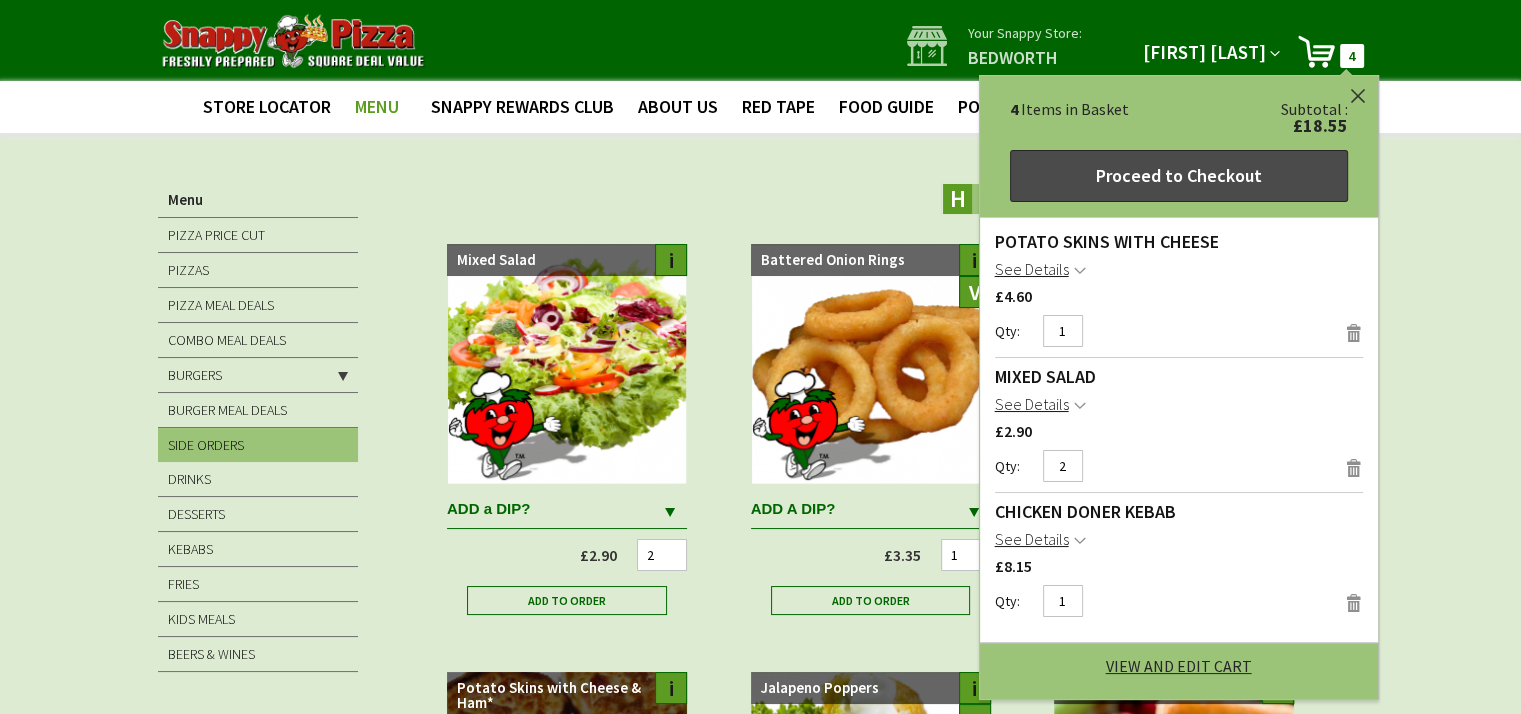 click on "Proceed to Checkout" at bounding box center [1179, 176] 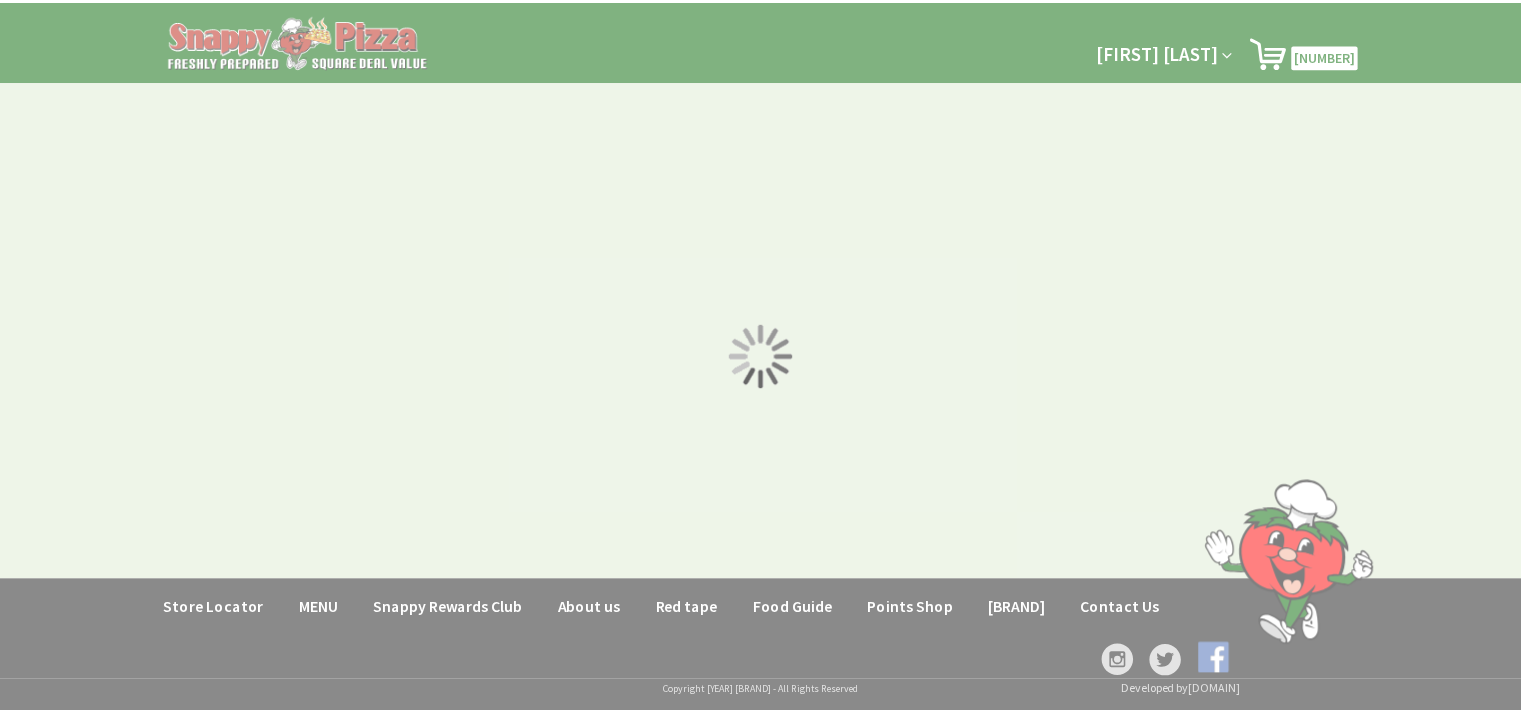 scroll, scrollTop: 0, scrollLeft: 0, axis: both 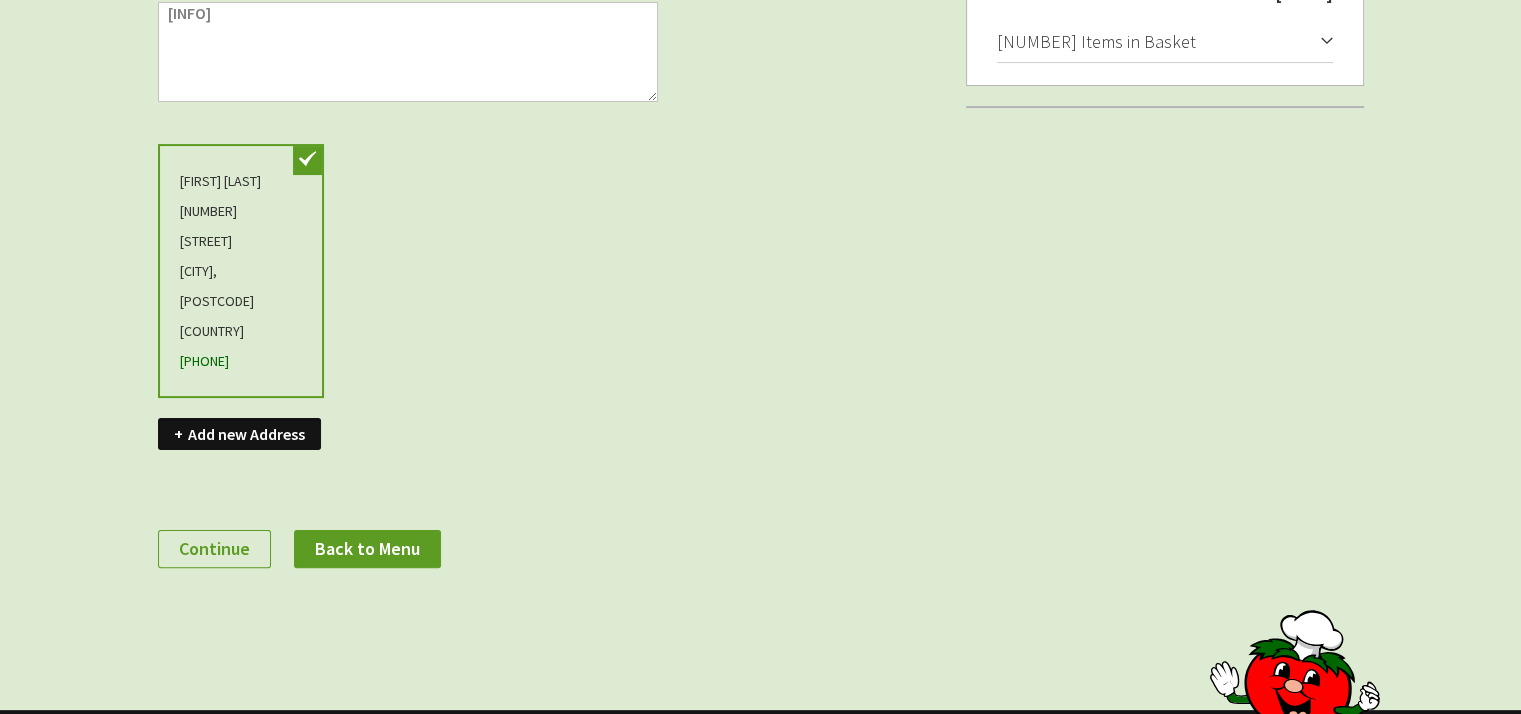 type on "[EMAIL]" 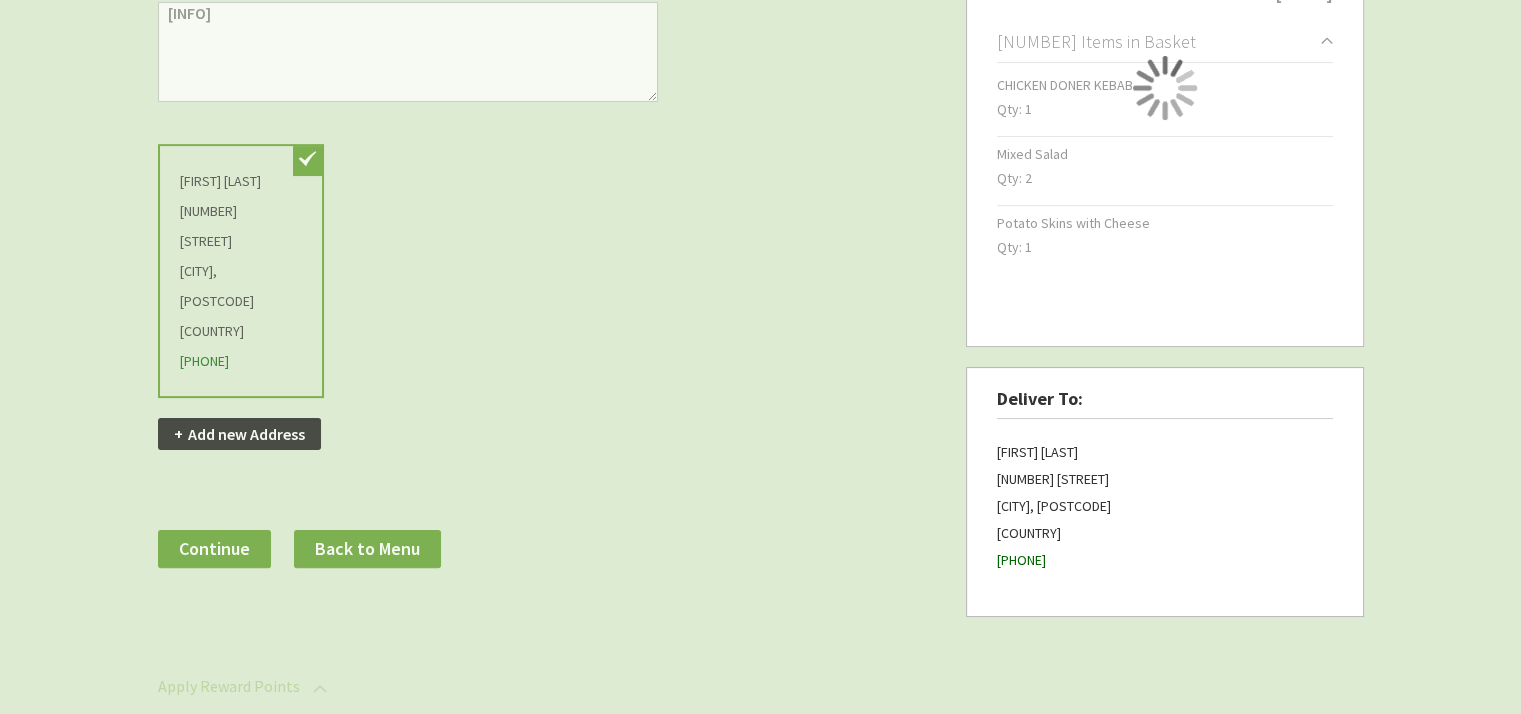 scroll, scrollTop: 0, scrollLeft: 0, axis: both 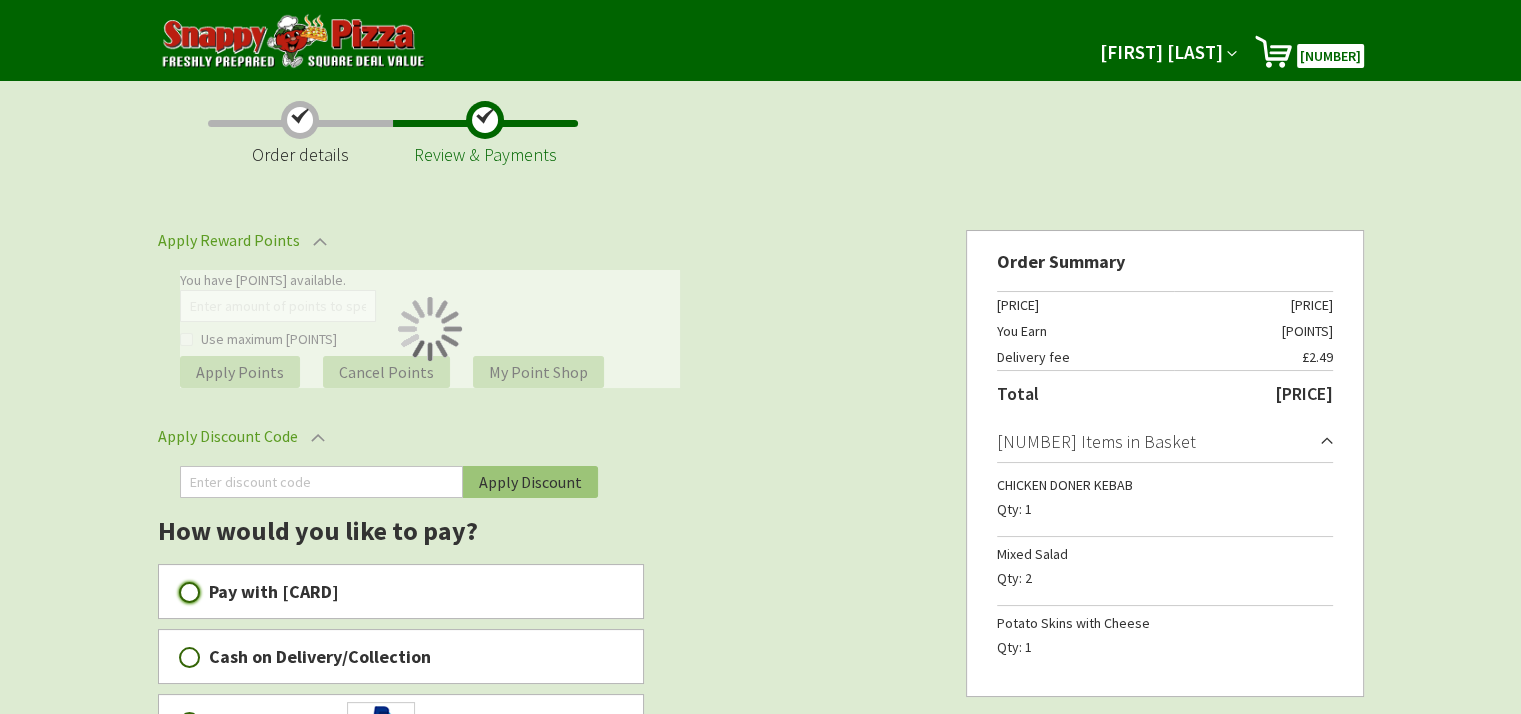 click on "Pay with Credit / Debit Card" at bounding box center (189, 592) 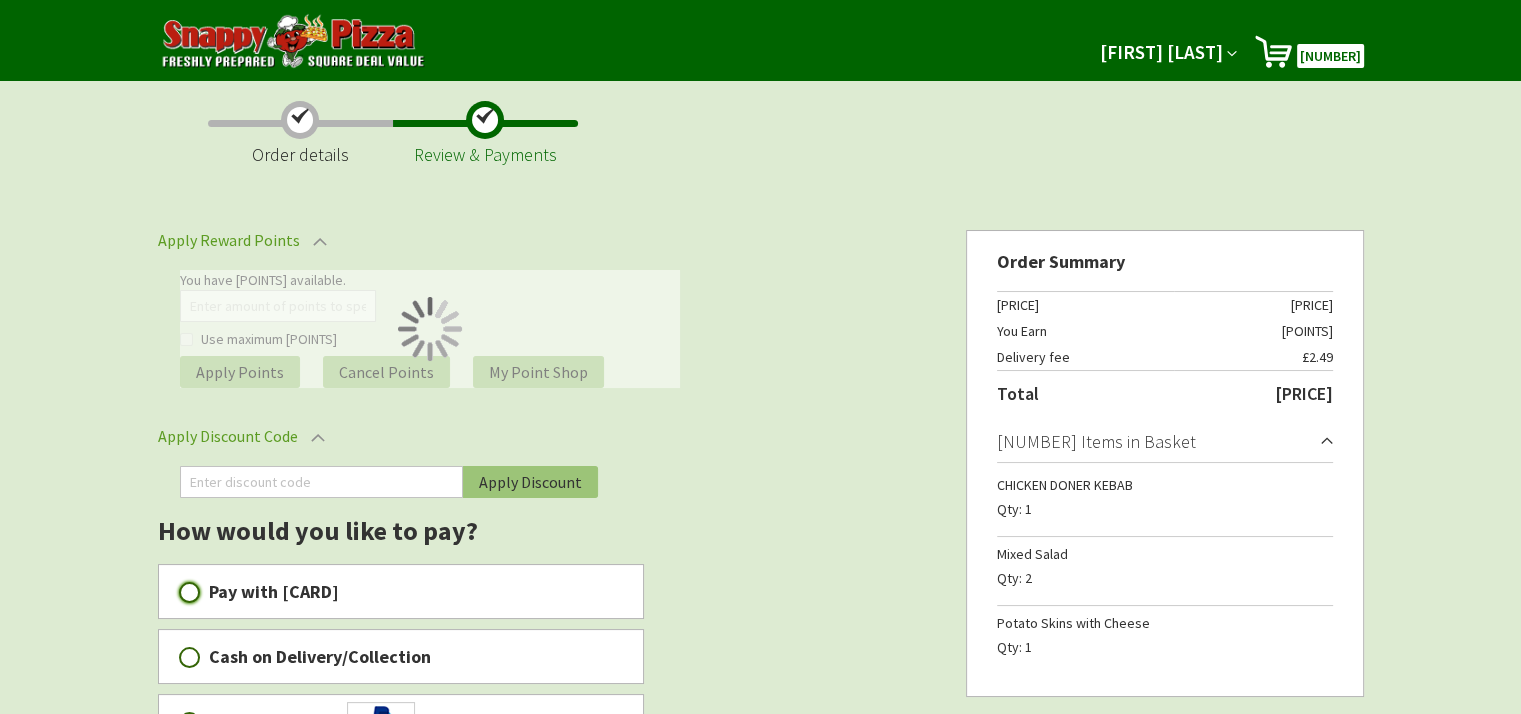 radio on "true" 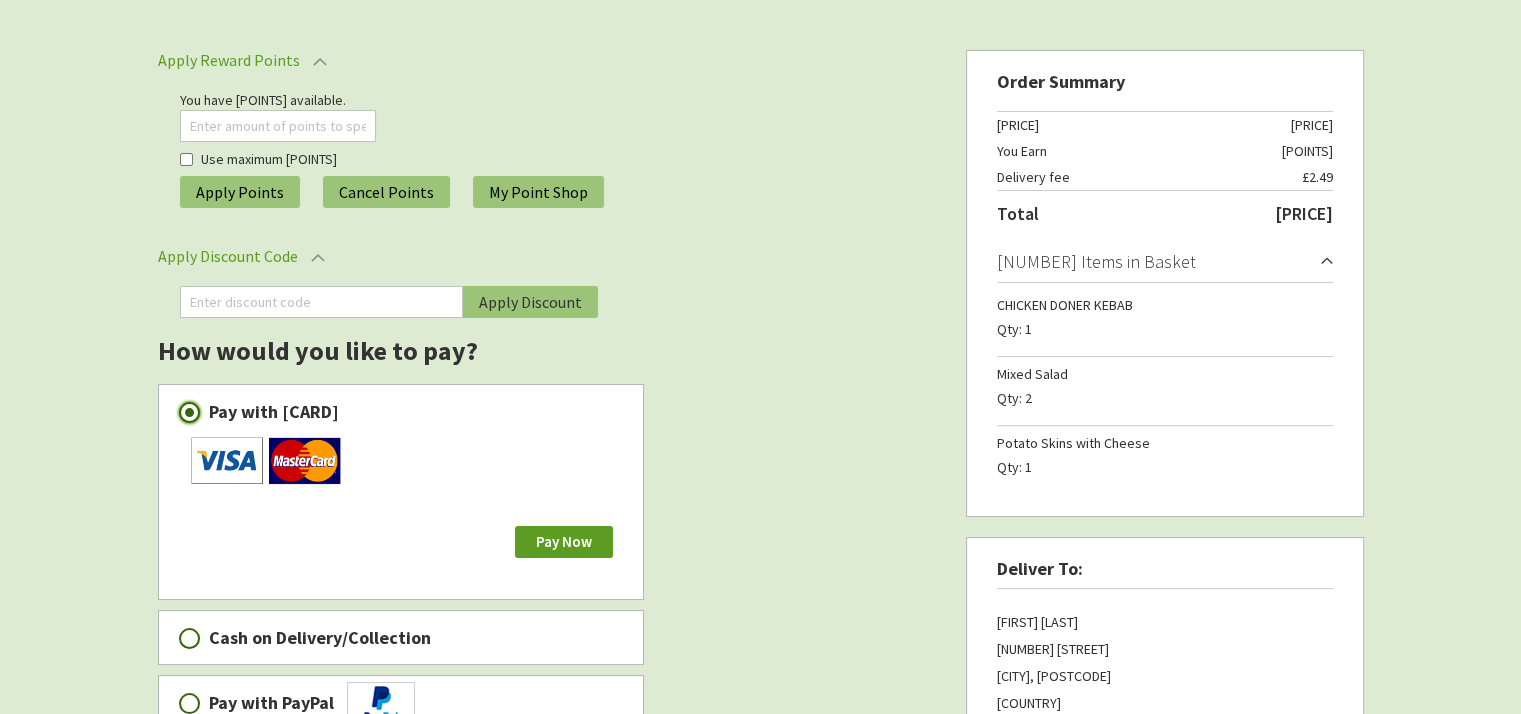 scroll, scrollTop: 200, scrollLeft: 0, axis: vertical 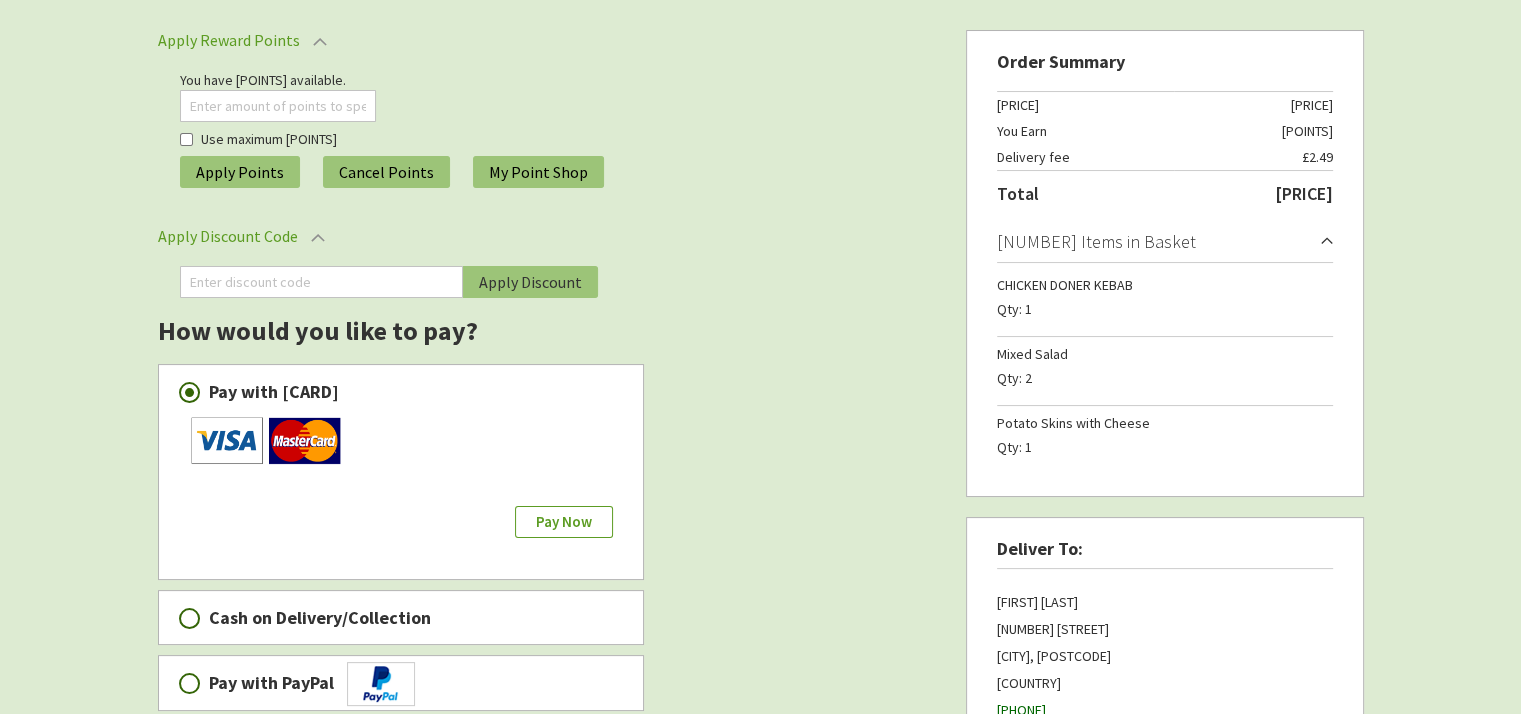 click on "Pay Now" at bounding box center (564, 521) 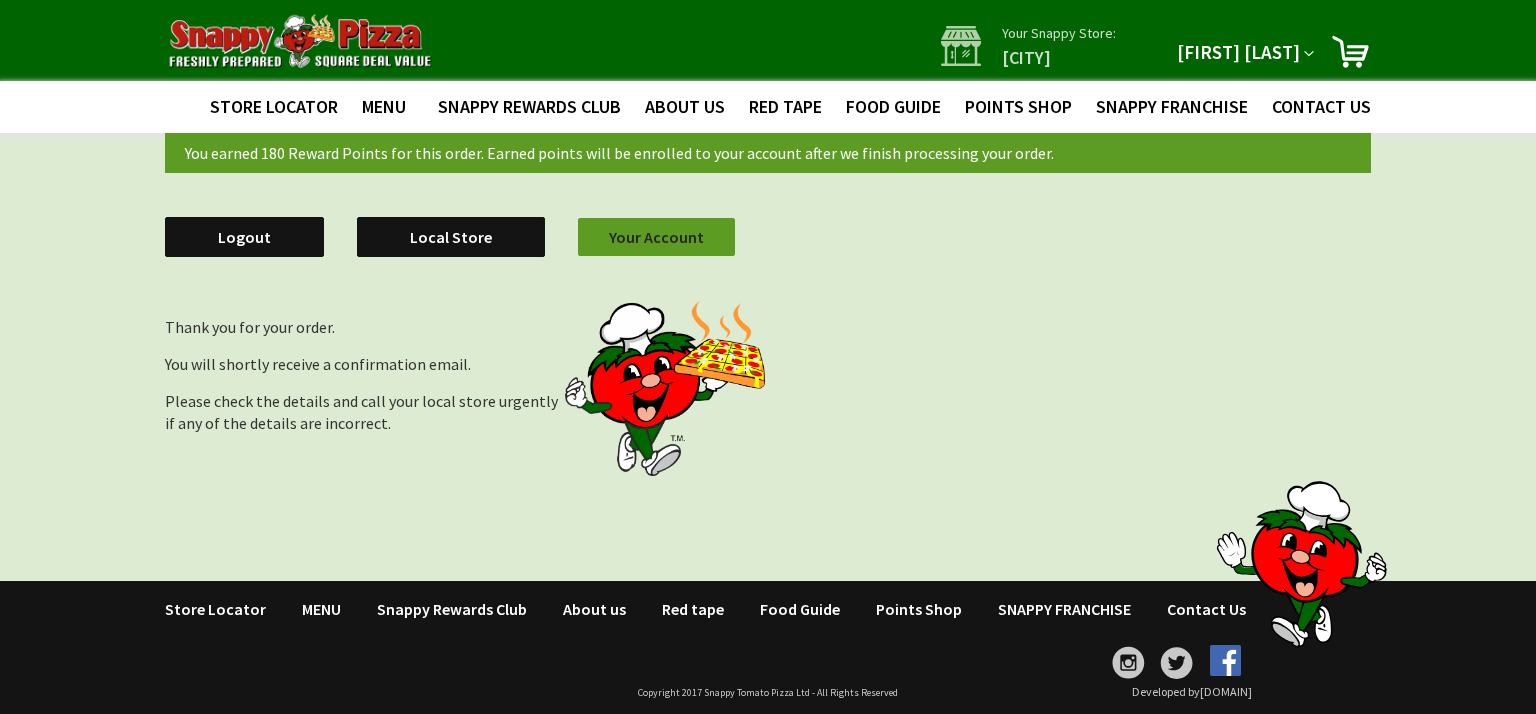 scroll, scrollTop: 0, scrollLeft: 0, axis: both 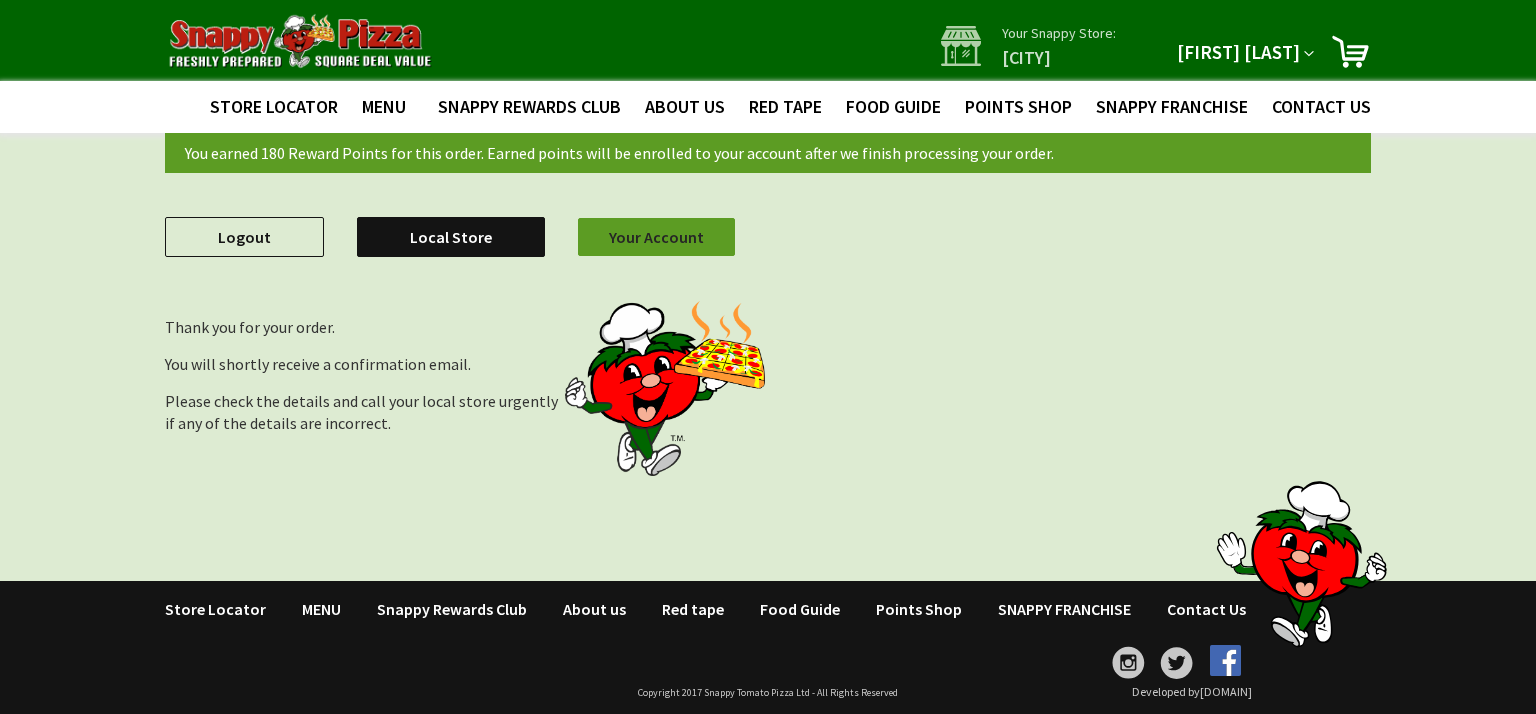 type on "[EMAIL]" 